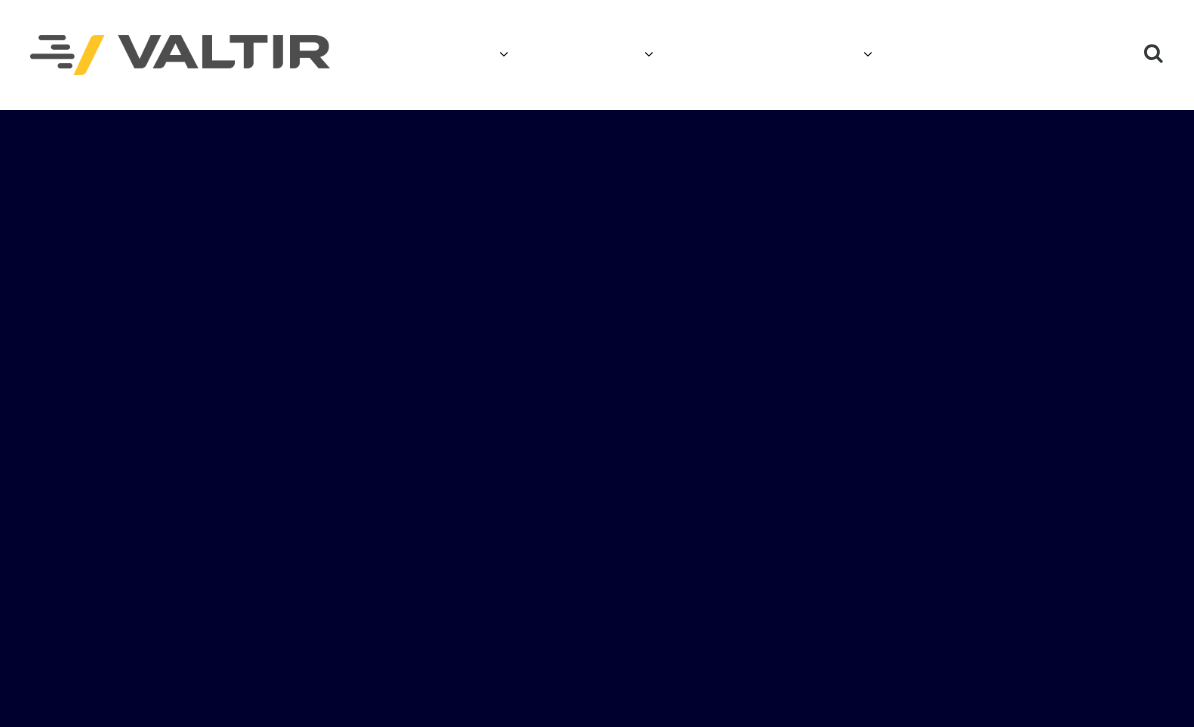 scroll, scrollTop: 0, scrollLeft: 0, axis: both 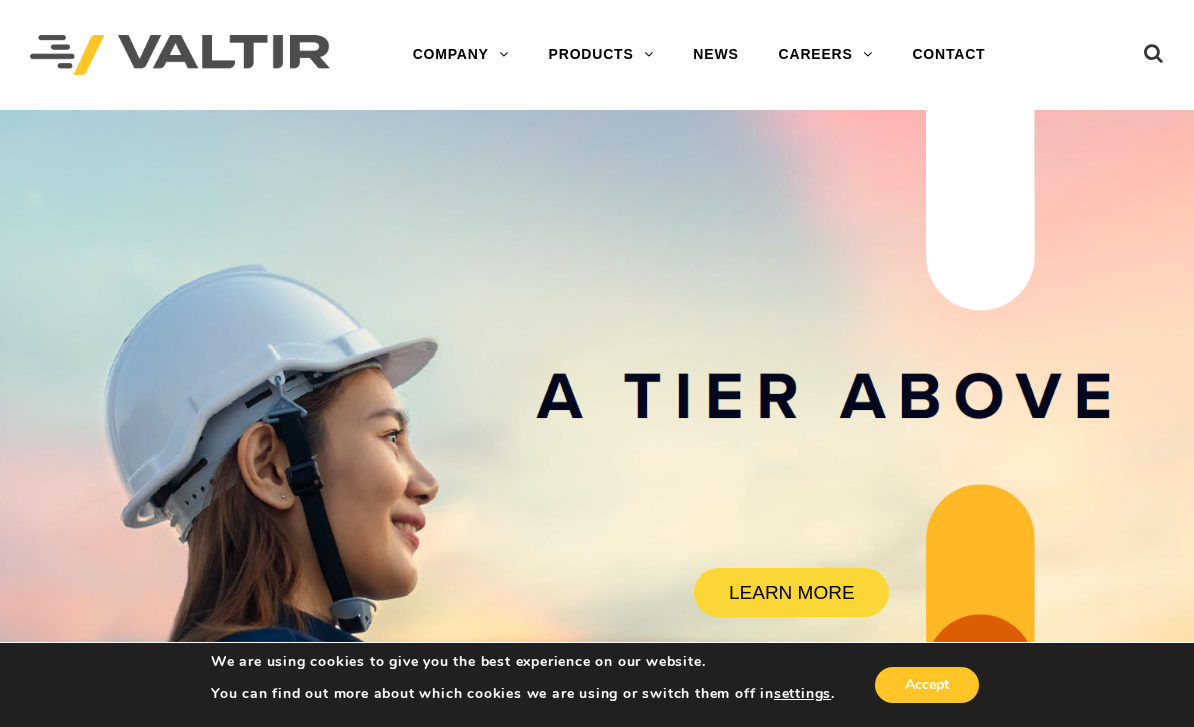 click on "GUARDRAIL" at bounding box center (654, 335) 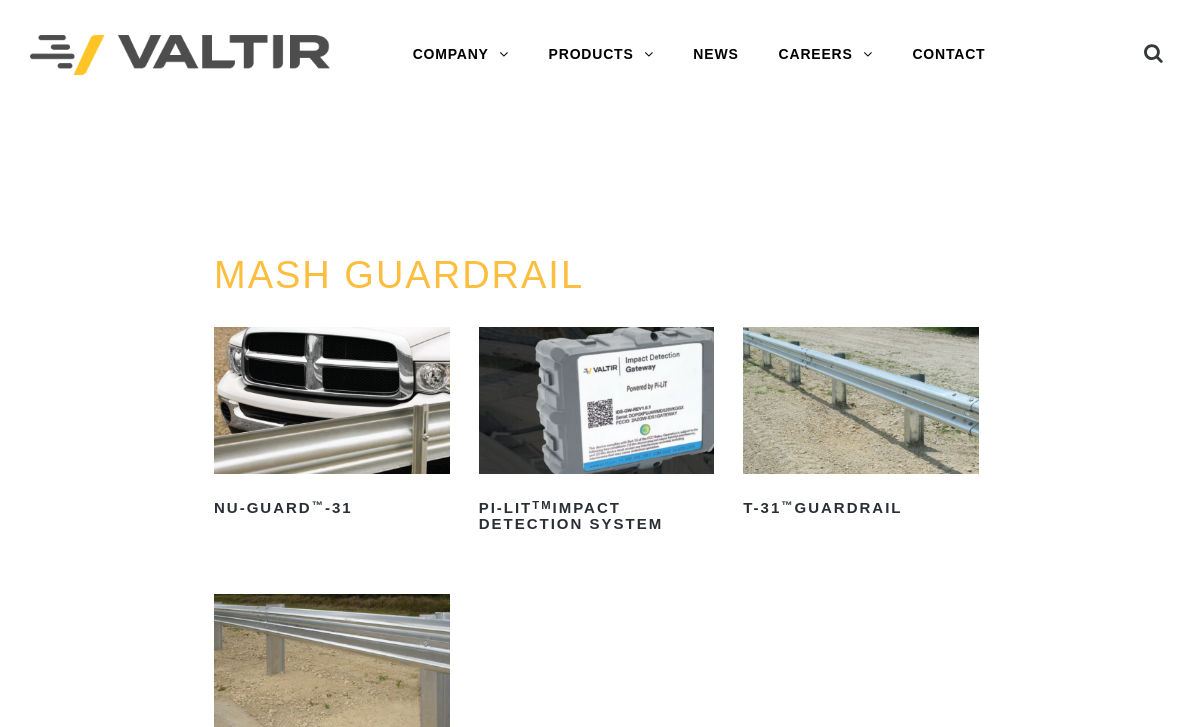 scroll, scrollTop: 0, scrollLeft: 0, axis: both 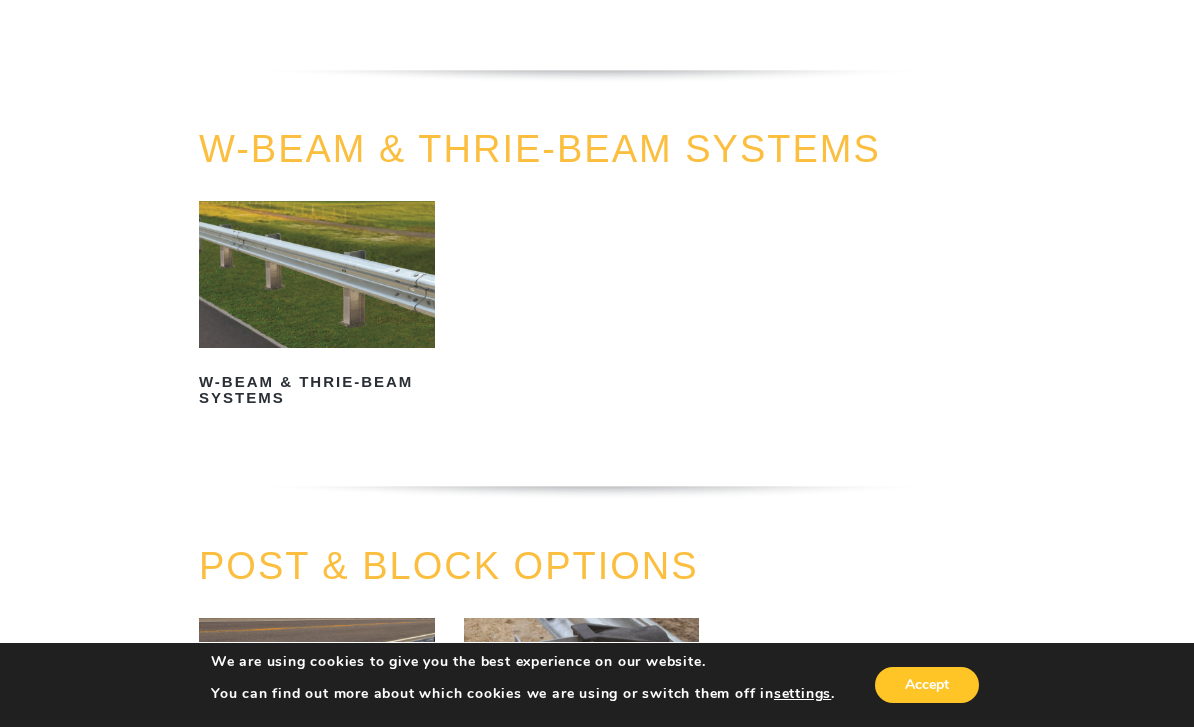 click on "W-Beam & Thrie-Beam Systems" at bounding box center (317, 390) 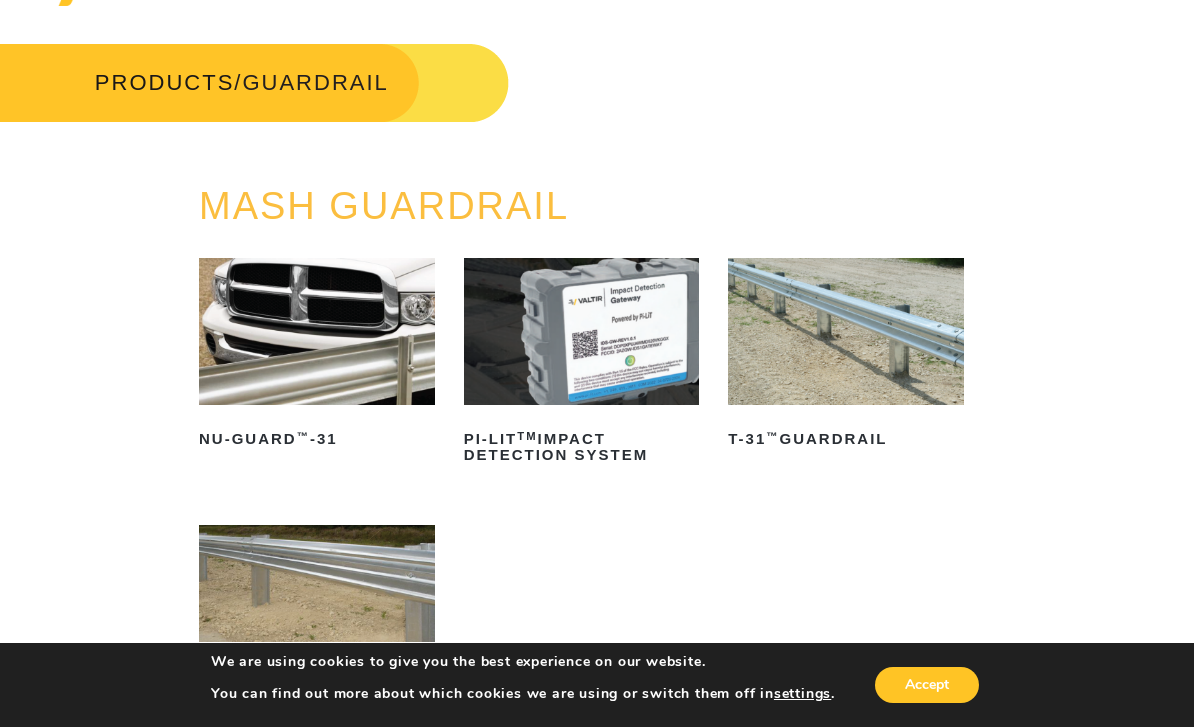 scroll, scrollTop: 0, scrollLeft: 15, axis: horizontal 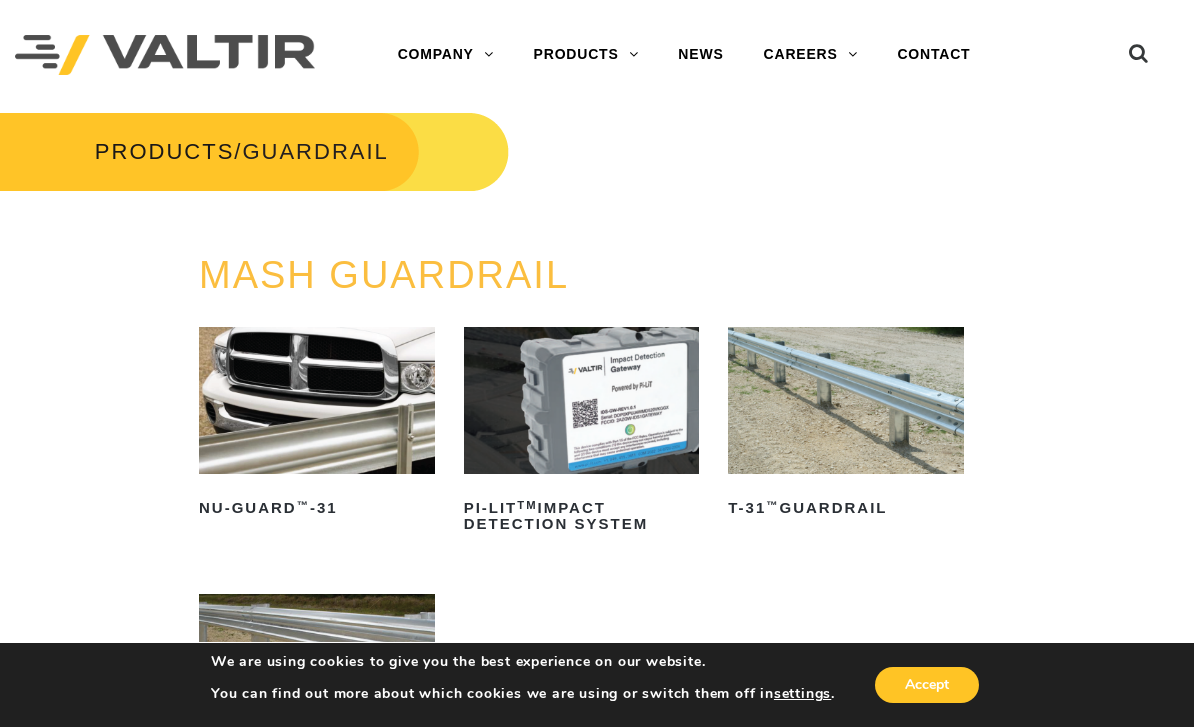 click on "END TERMINALS" at bounding box center (639, 255) 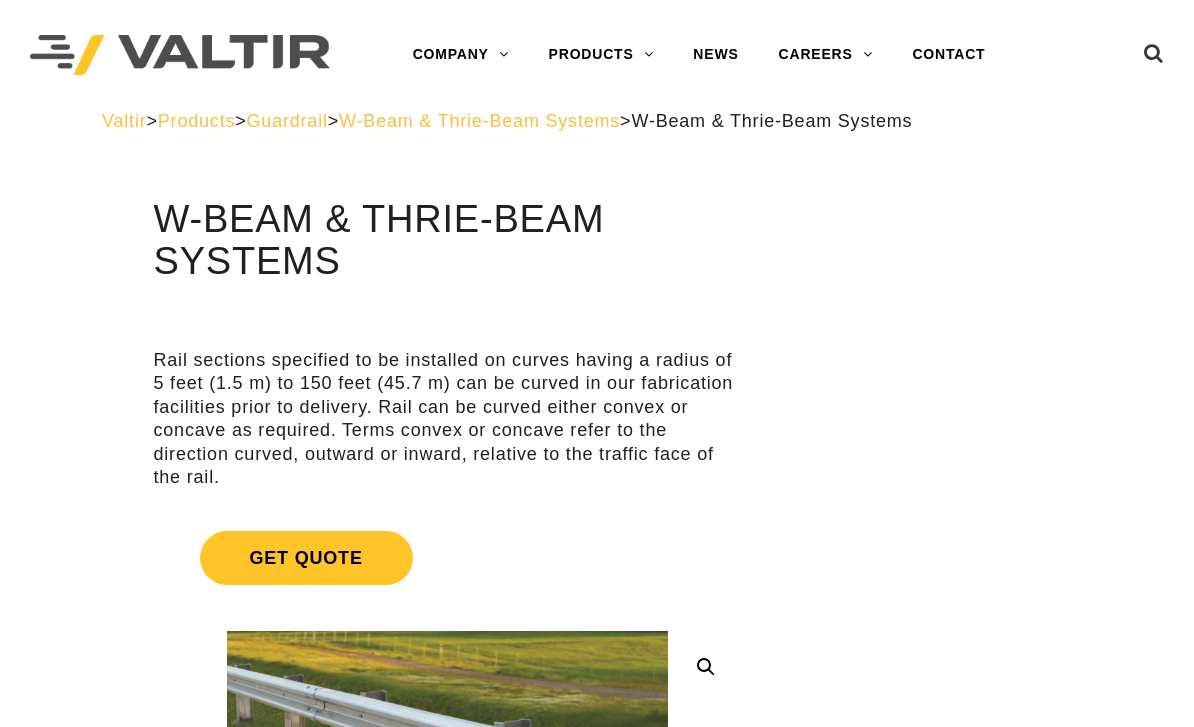 scroll, scrollTop: 0, scrollLeft: 0, axis: both 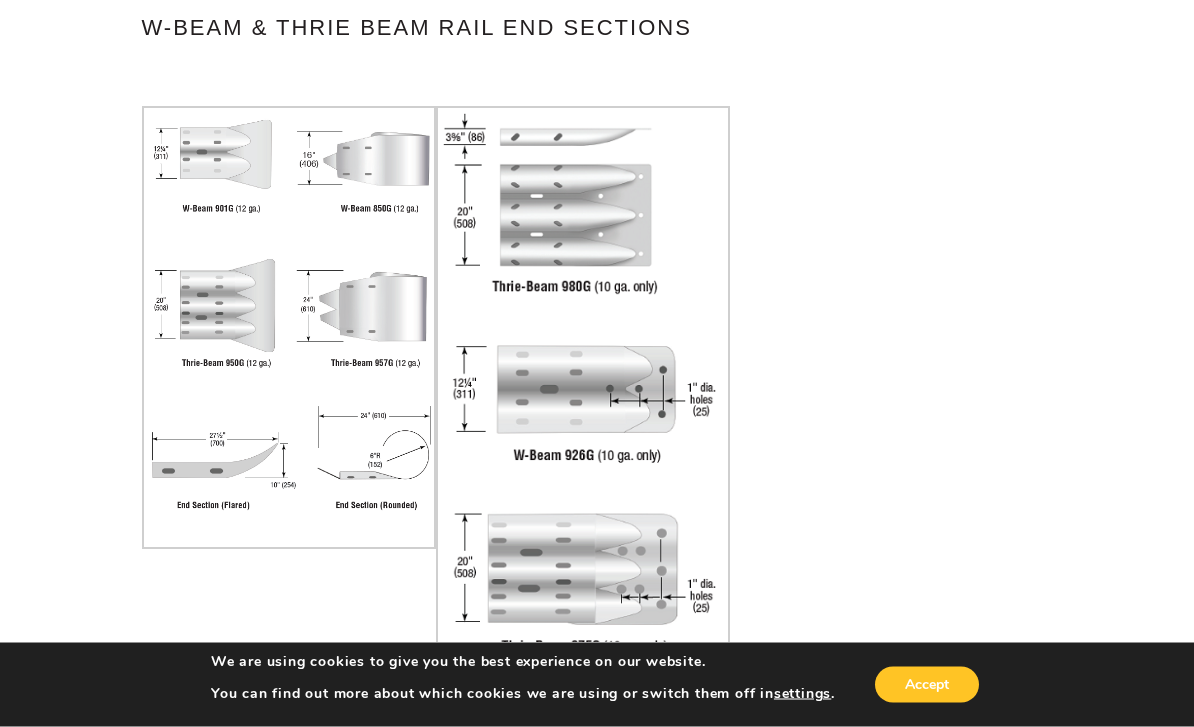click at bounding box center [583, 464] 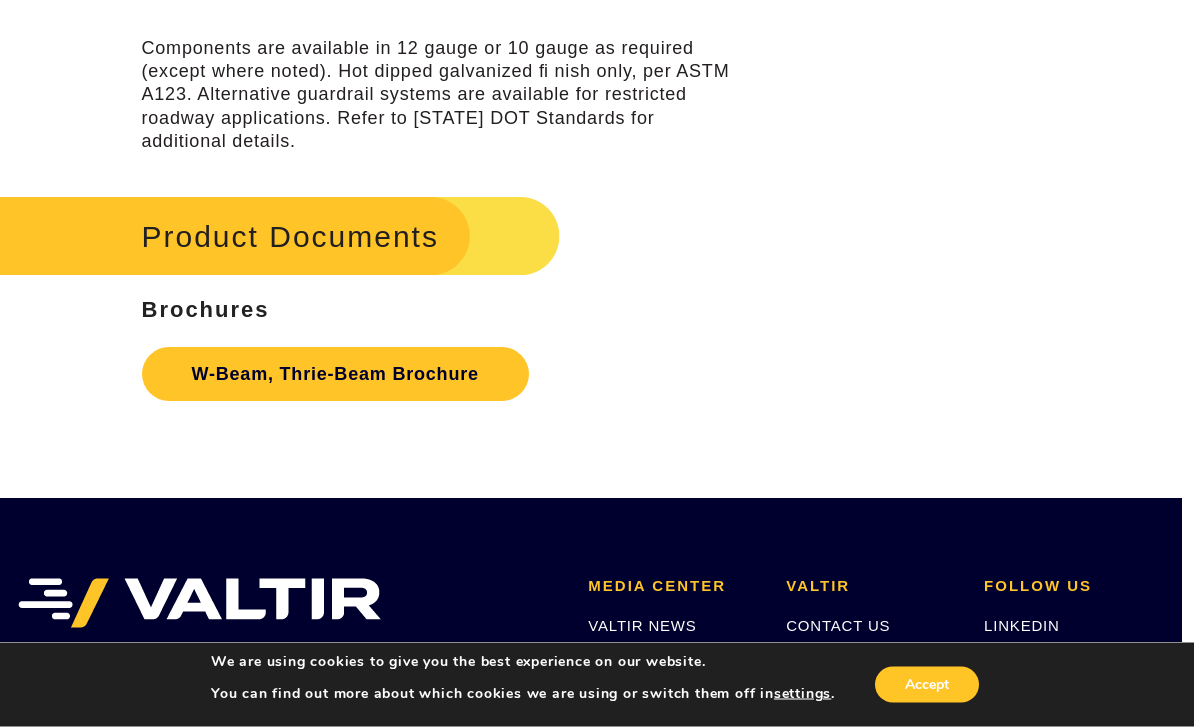 scroll, scrollTop: 5535, scrollLeft: 12, axis: both 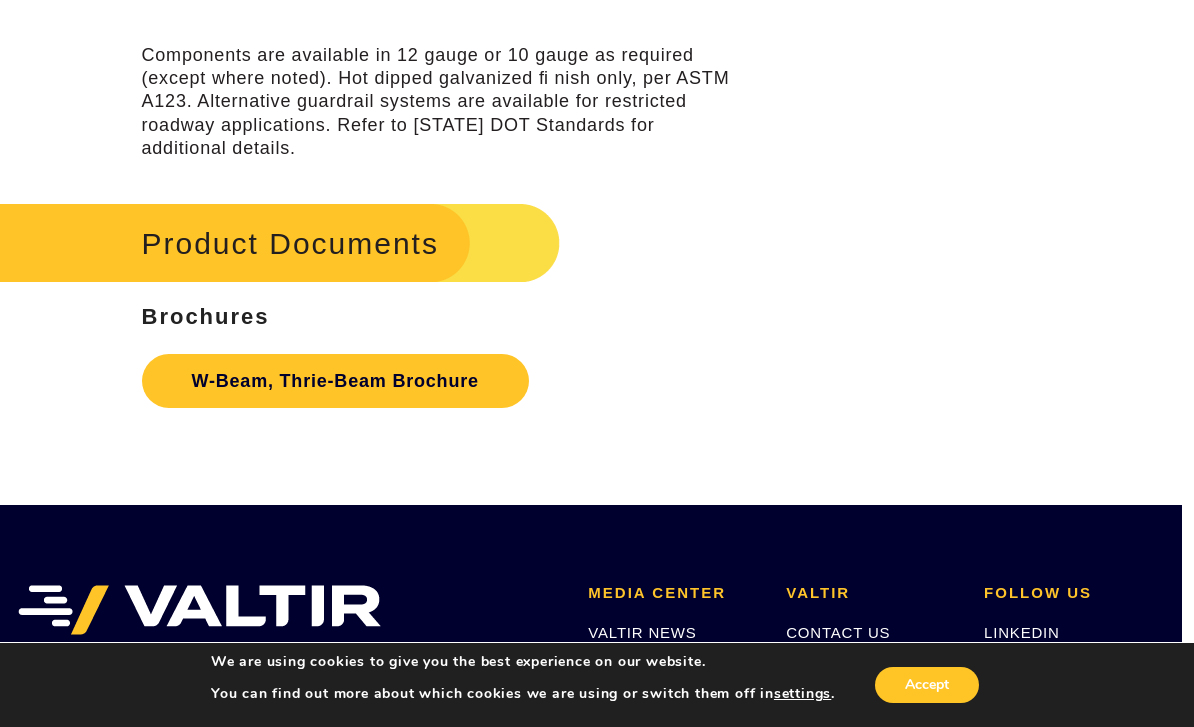 click on "Product Documents" at bounding box center (260, 243) 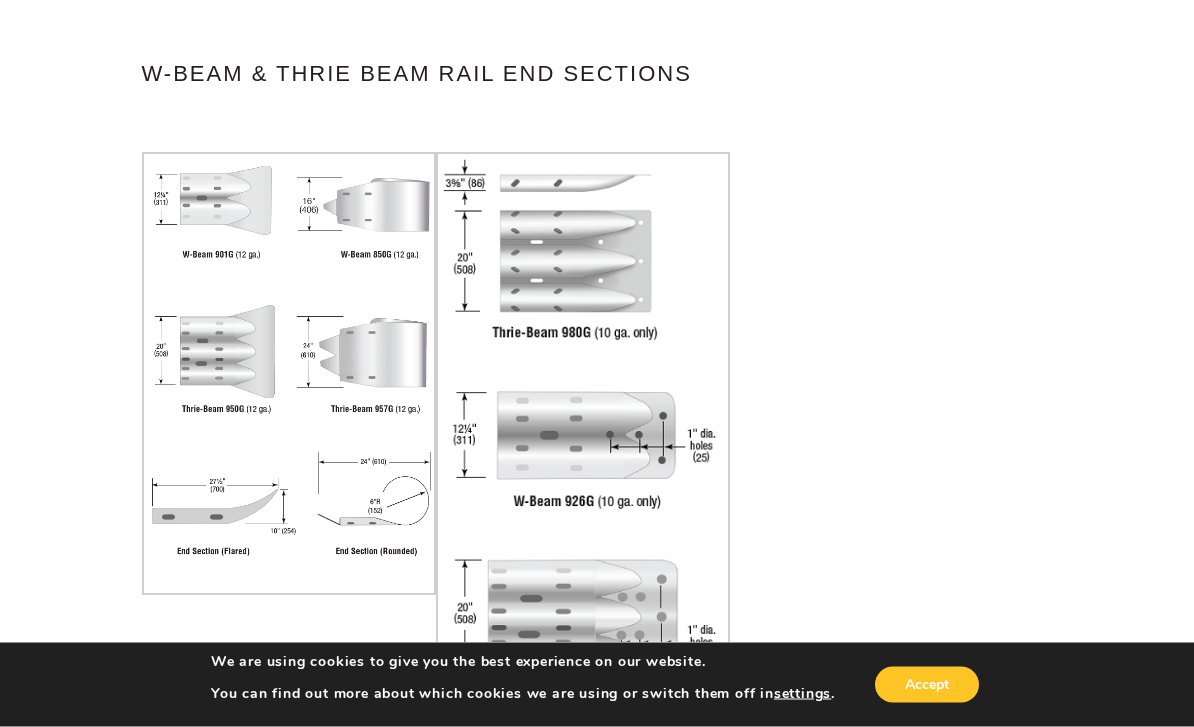 scroll, scrollTop: 3697, scrollLeft: 12, axis: both 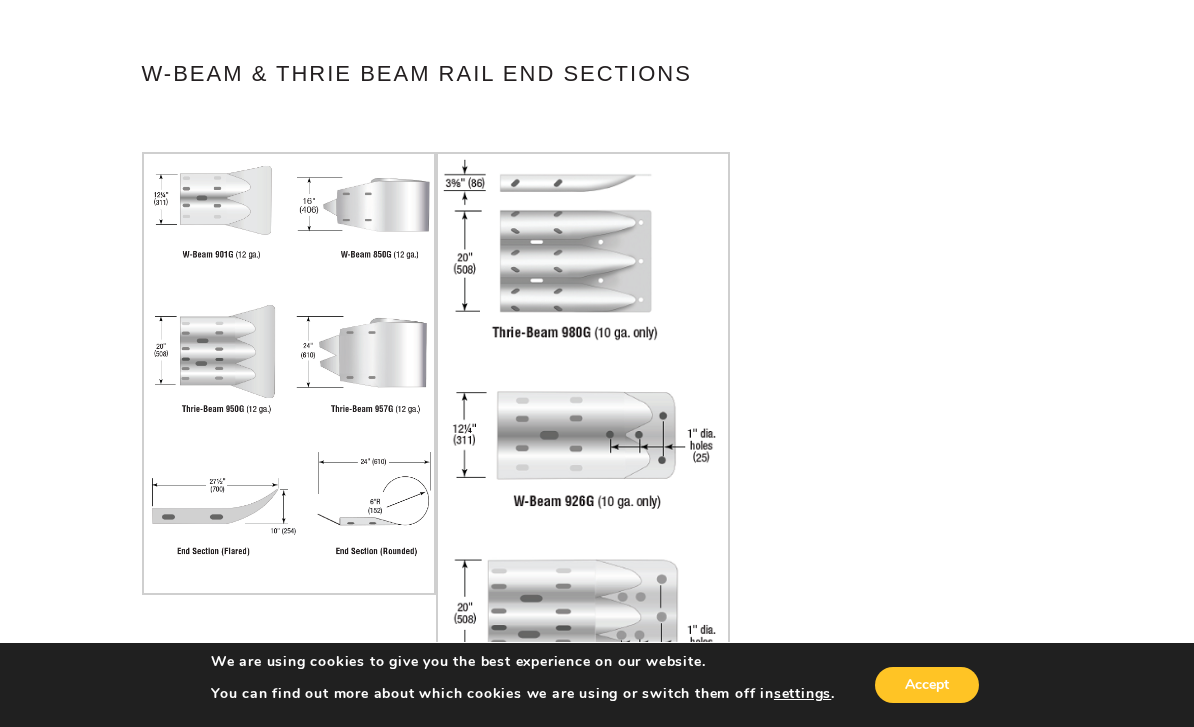 click at bounding box center [583, 509] 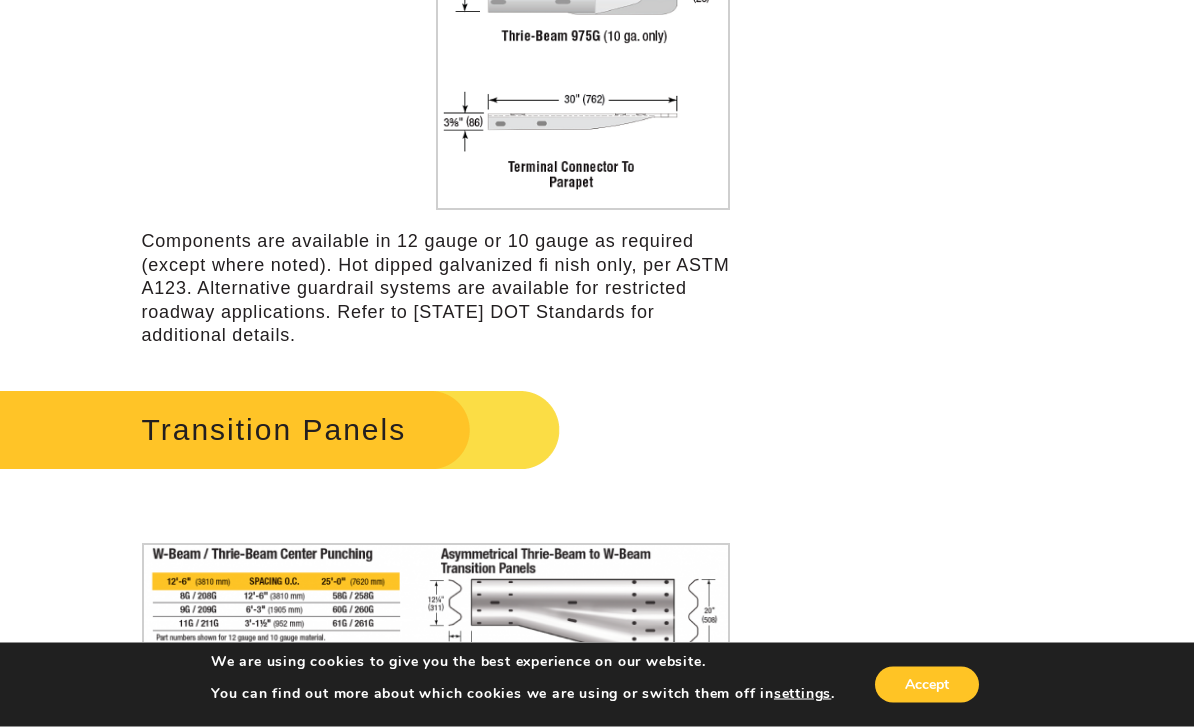 scroll, scrollTop: 4360, scrollLeft: 12, axis: both 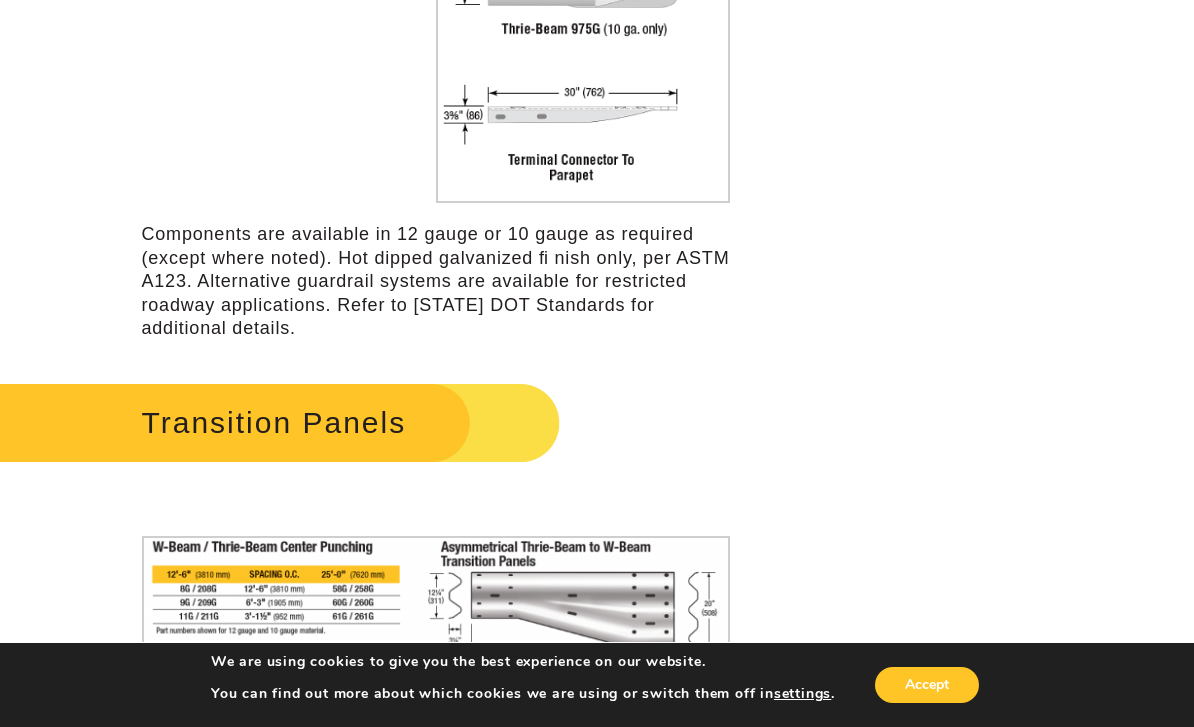 click on "Accept" at bounding box center (927, 685) 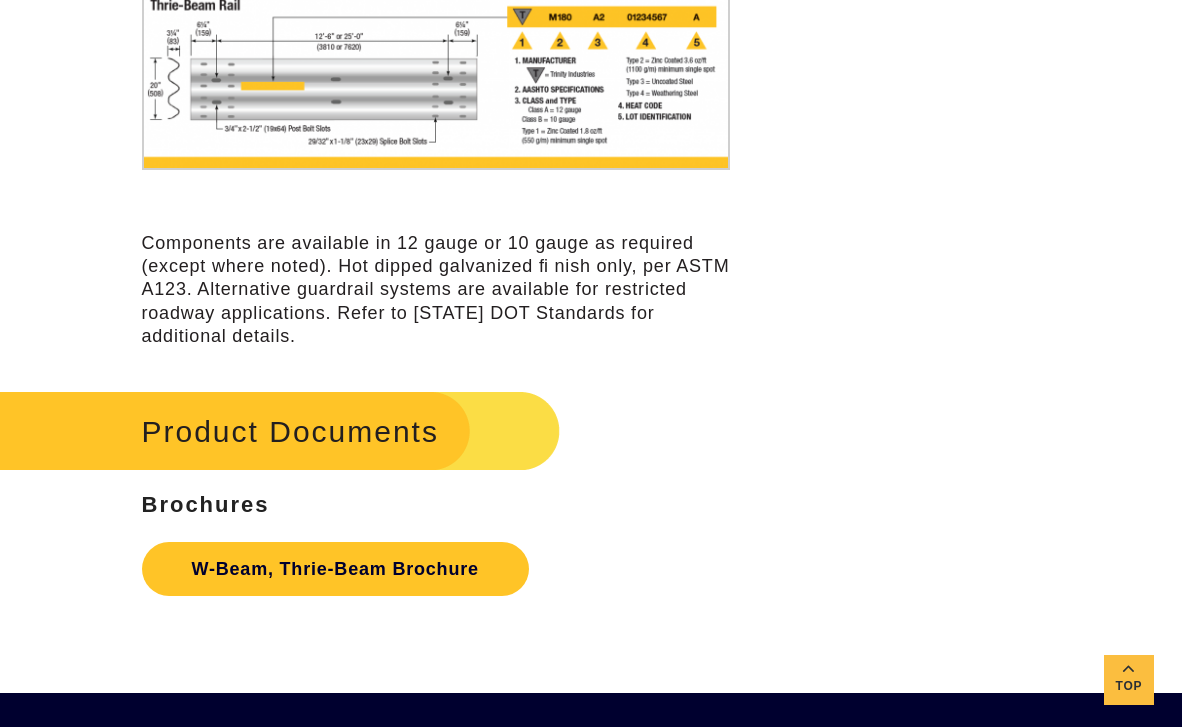 scroll, scrollTop: 5350, scrollLeft: 12, axis: both 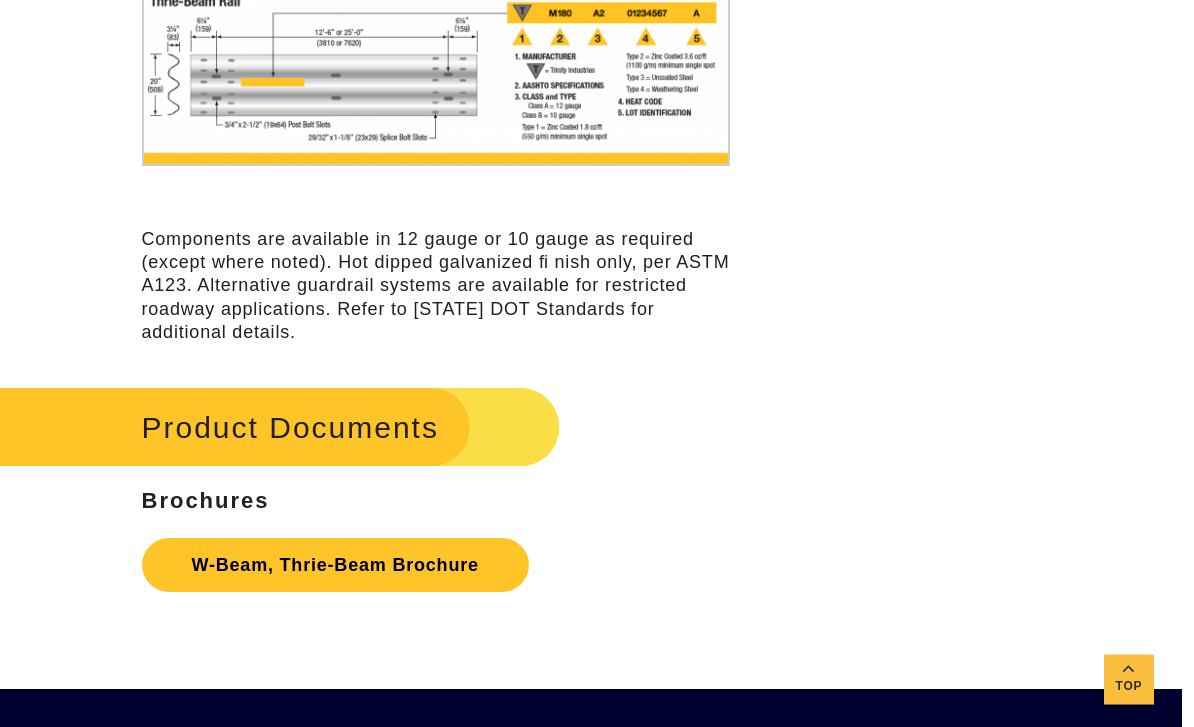 click on "W-Beam, Thrie-Beam Brochure" at bounding box center [335, 566] 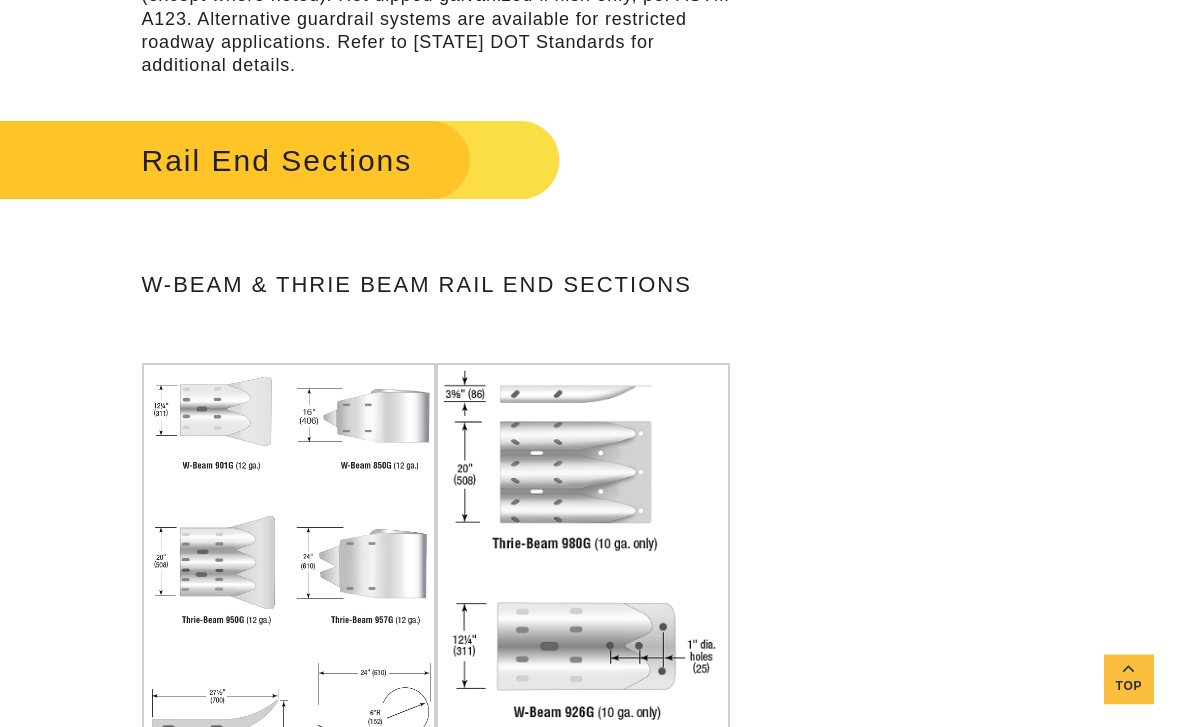 scroll, scrollTop: 3479, scrollLeft: 12, axis: both 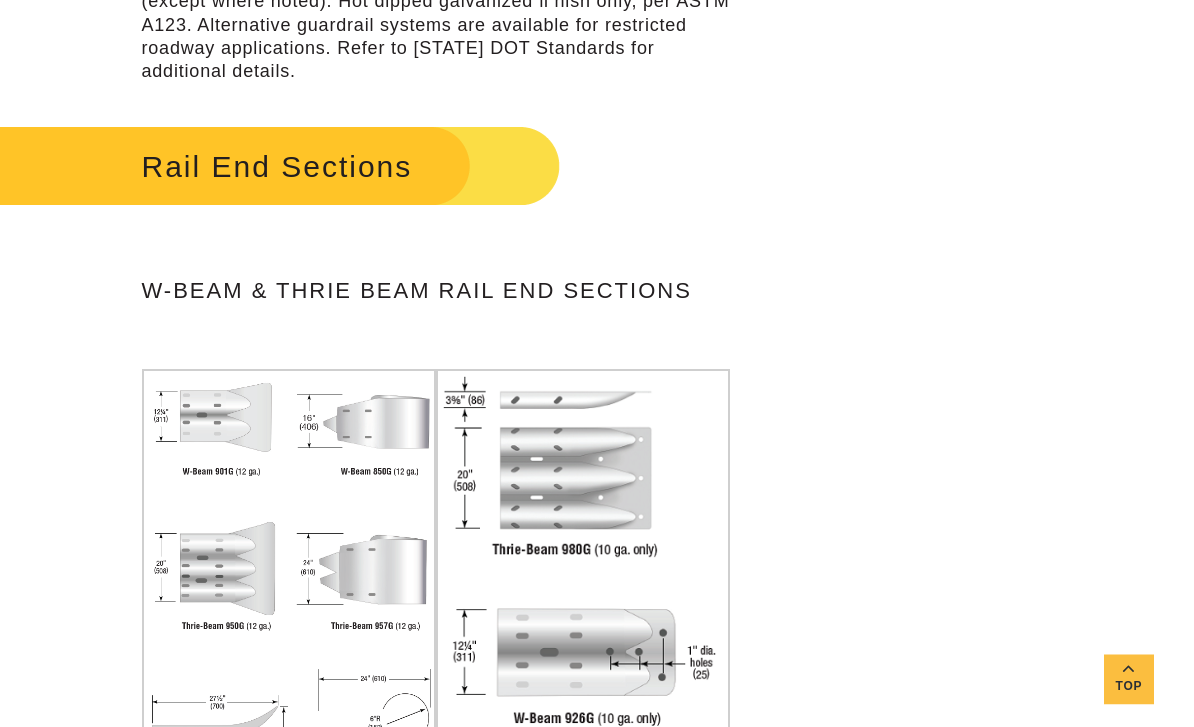 click on "Rail End Sections" at bounding box center (260, 167) 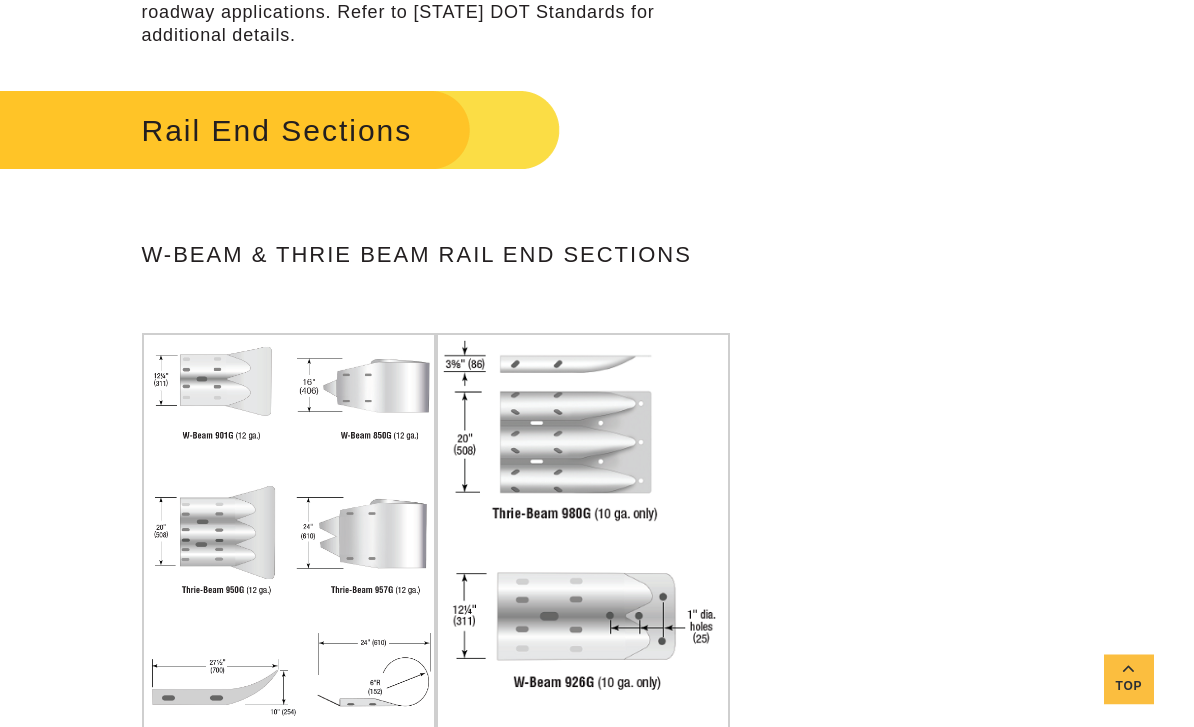 scroll, scrollTop: 3516, scrollLeft: 12, axis: both 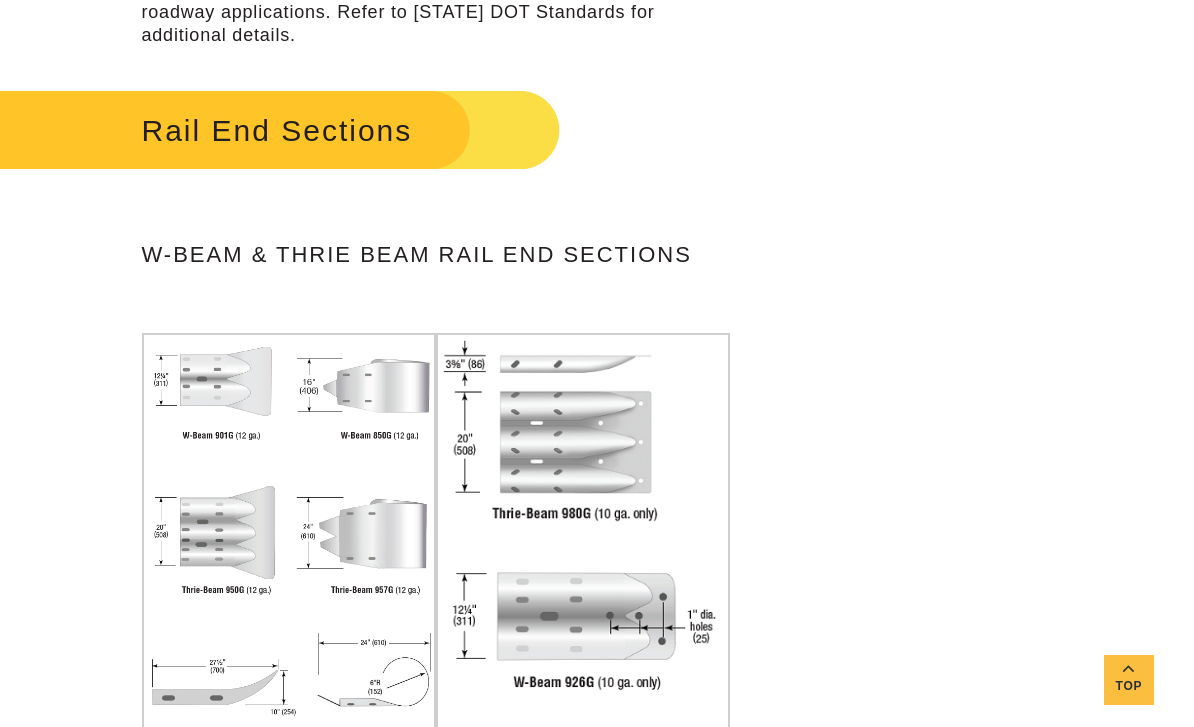click at bounding box center [583, 690] 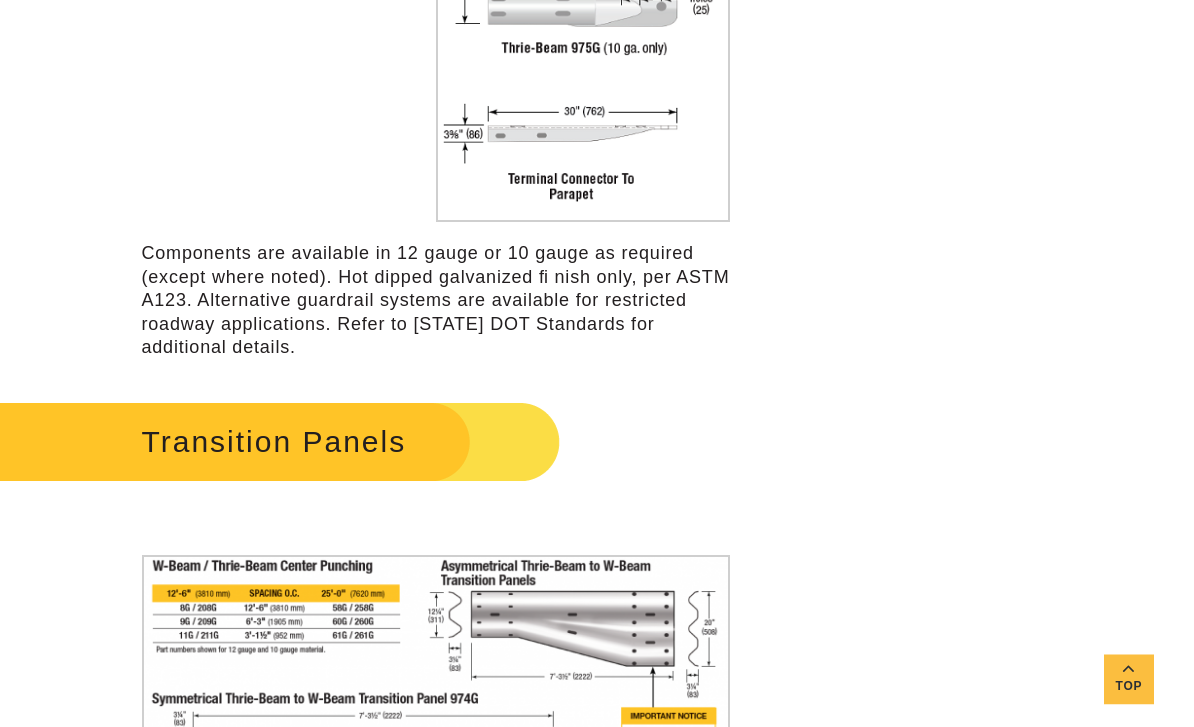 scroll, scrollTop: 4342, scrollLeft: 12, axis: both 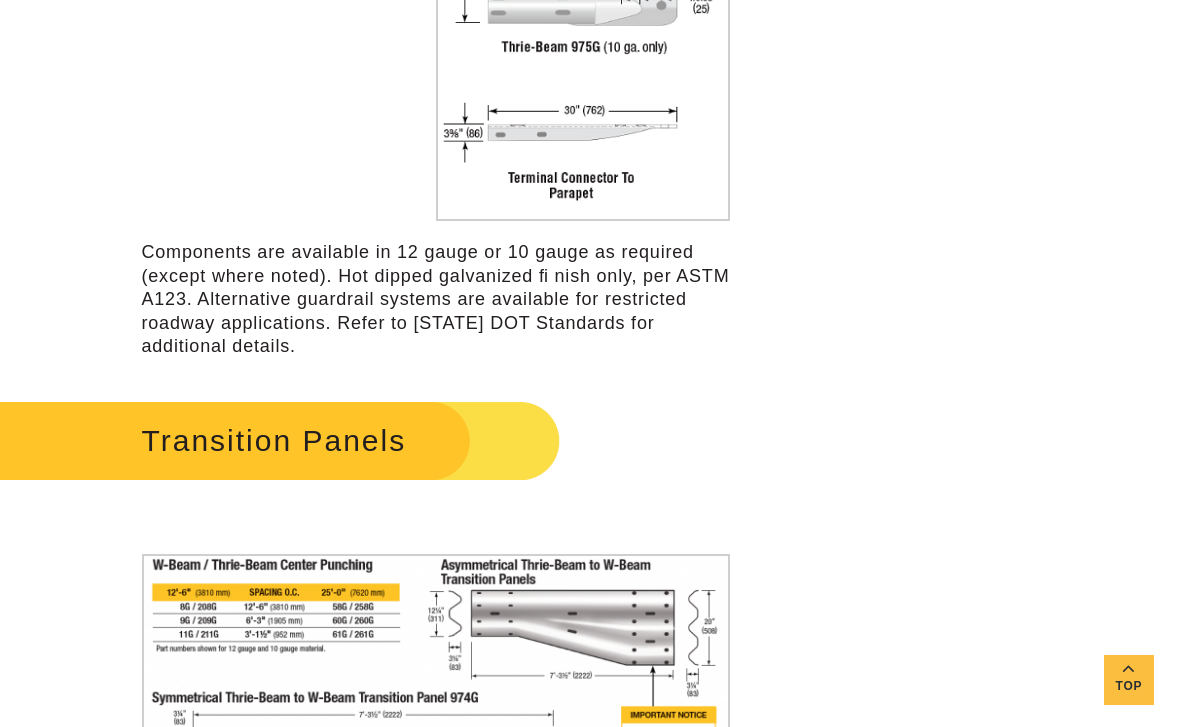 click on "Transition Panels" at bounding box center [260, 440] 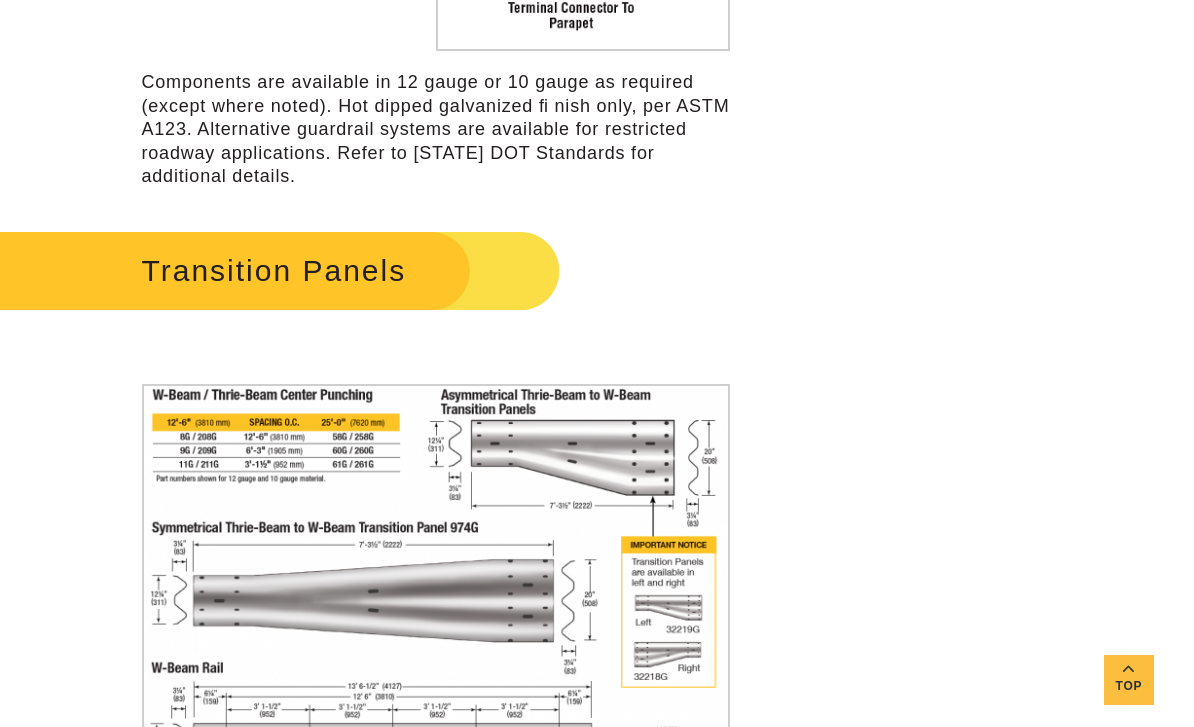 scroll, scrollTop: 4518, scrollLeft: 12, axis: both 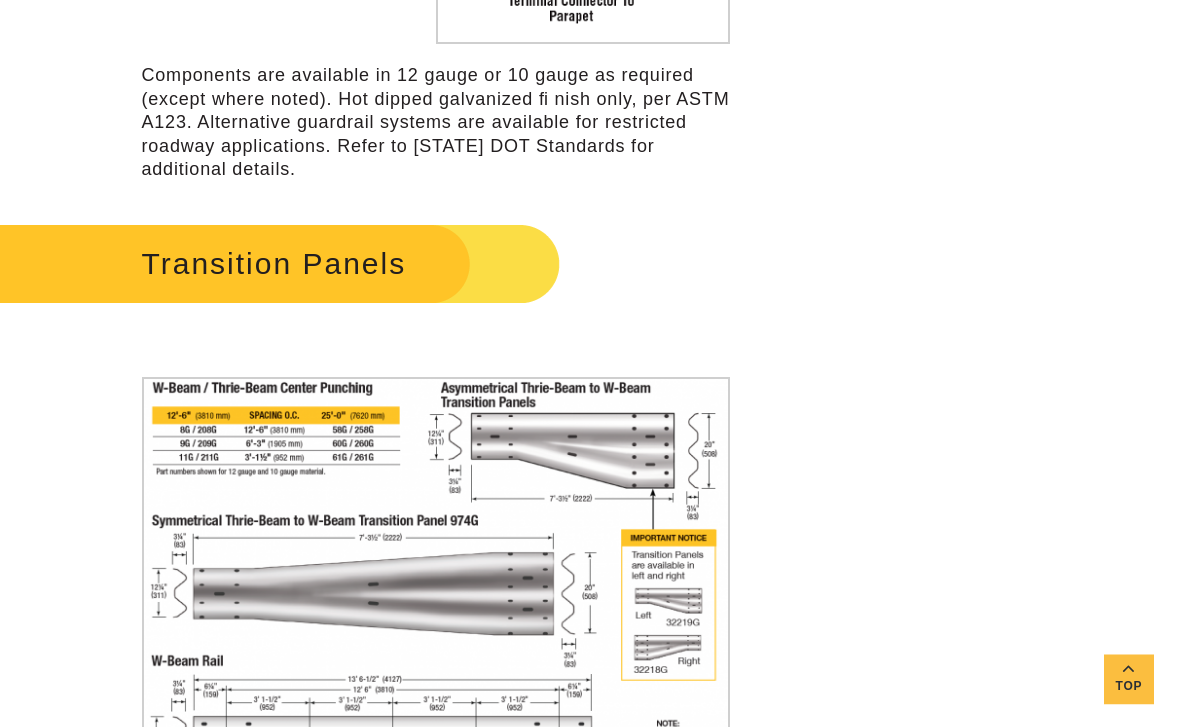click at bounding box center [436, 582] 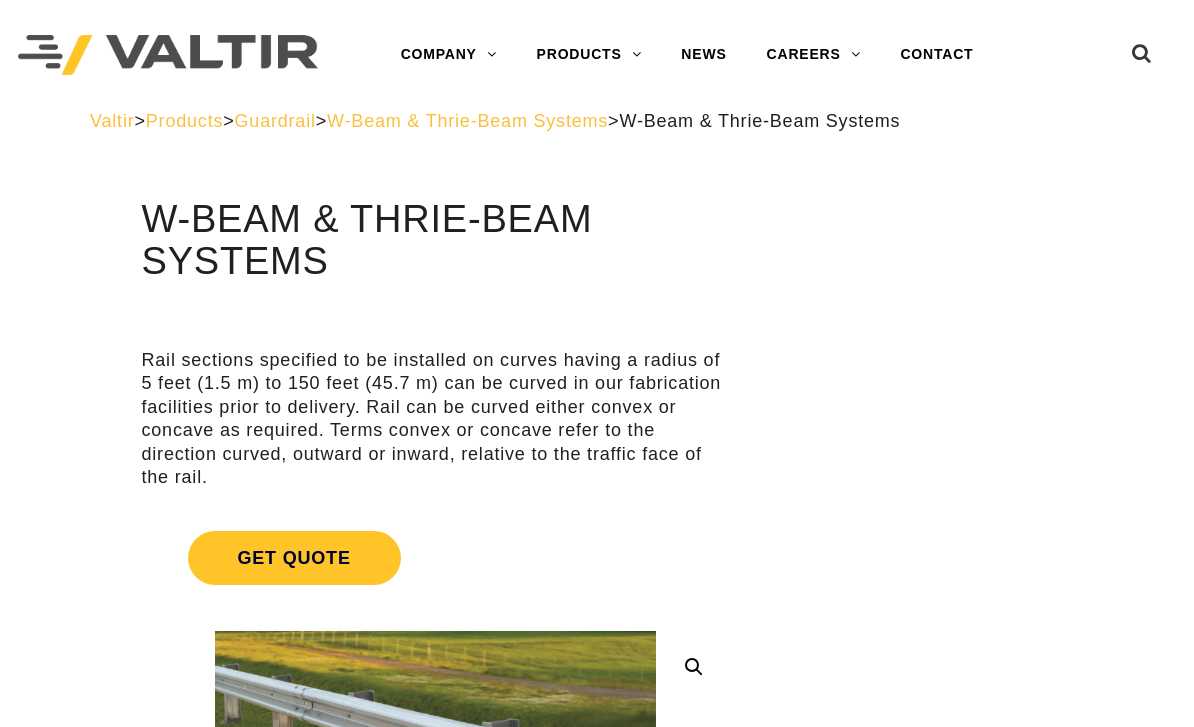 scroll, scrollTop: 0, scrollLeft: 0, axis: both 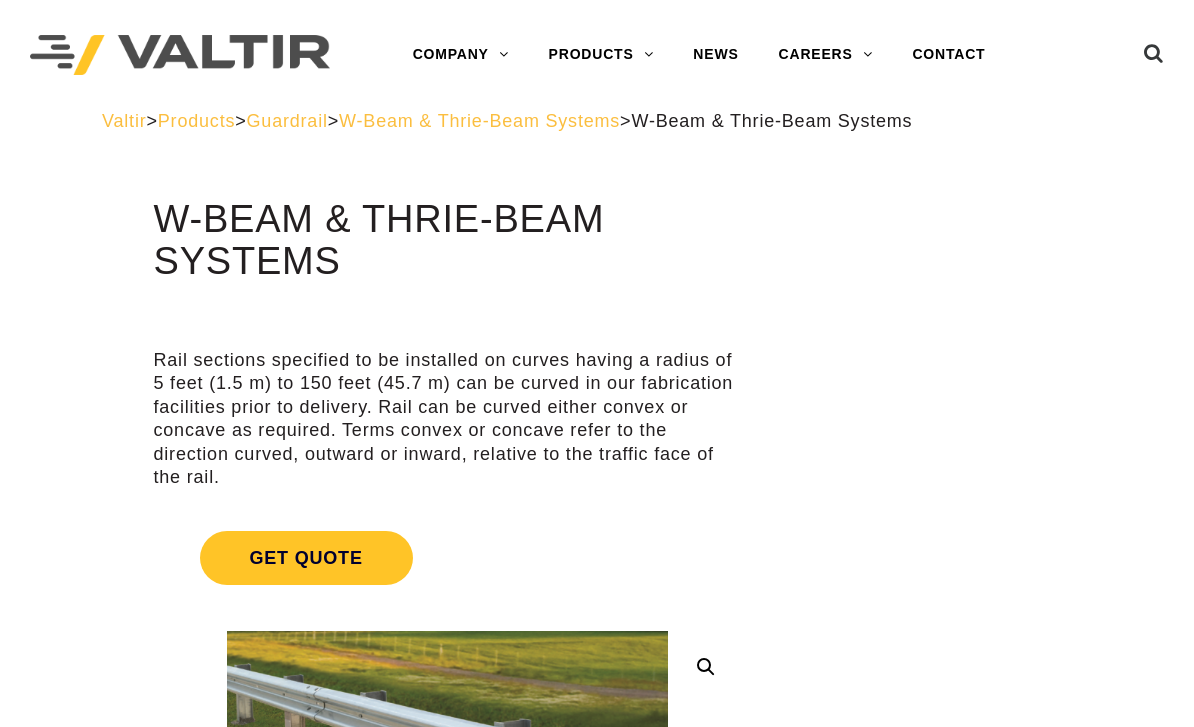 click on "**********" at bounding box center [597, 3093] 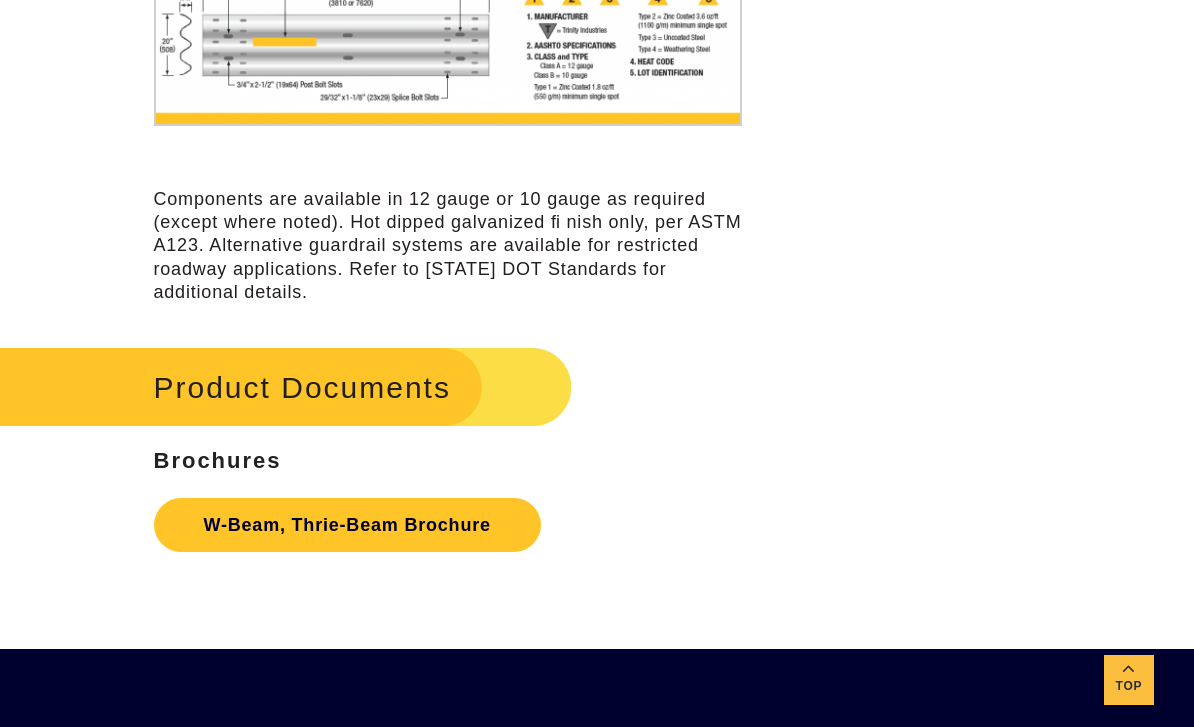 scroll, scrollTop: 5392, scrollLeft: 0, axis: vertical 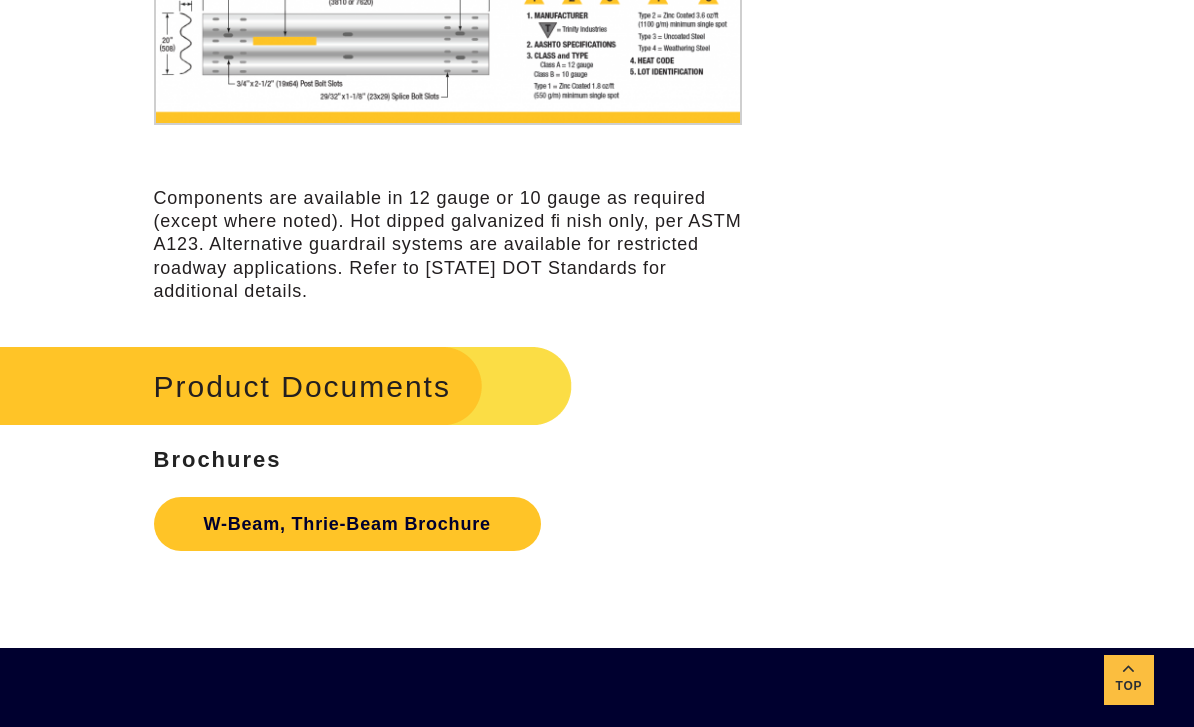 click on "W-Beam, Thrie-Beam Brochure" at bounding box center (347, 524) 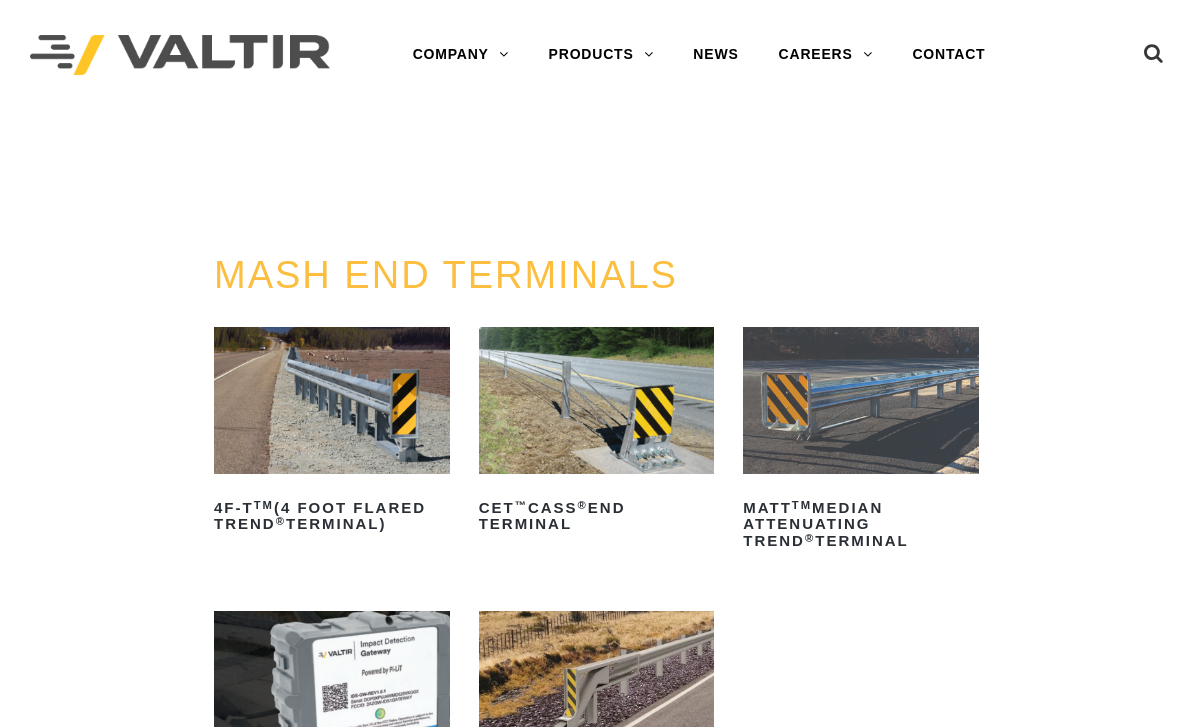 scroll, scrollTop: 0, scrollLeft: 0, axis: both 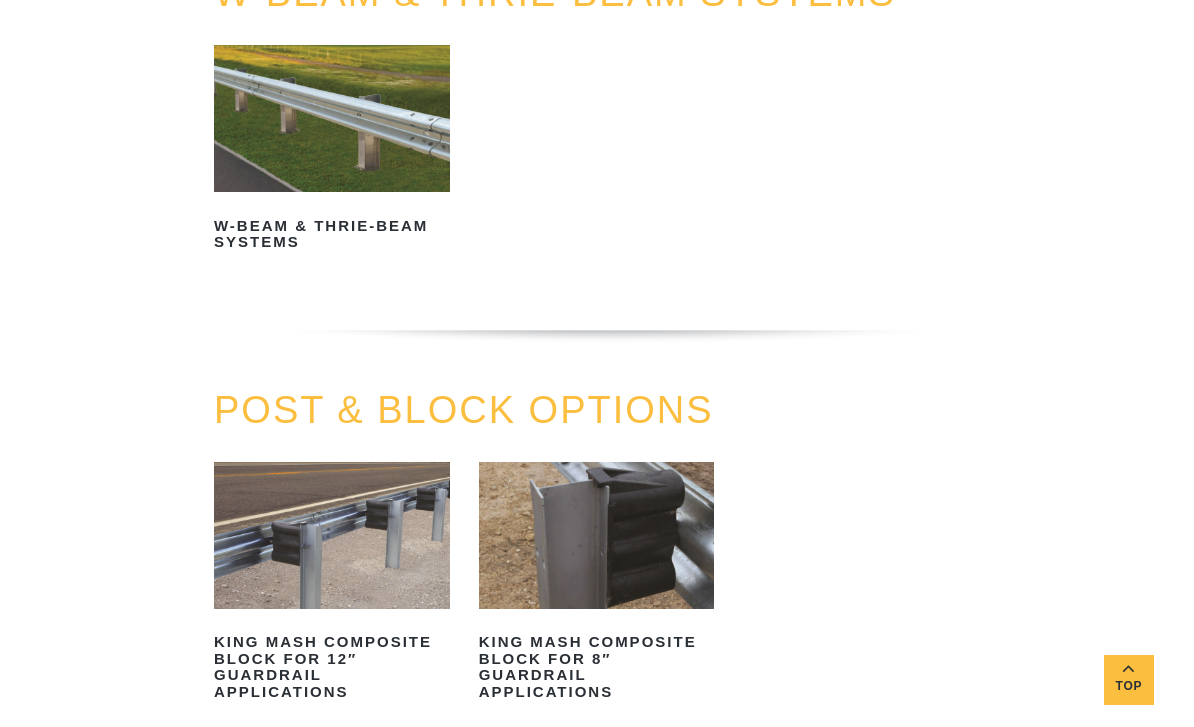 click on "W-Beam & Thrie-Beam Systems" at bounding box center (332, 234) 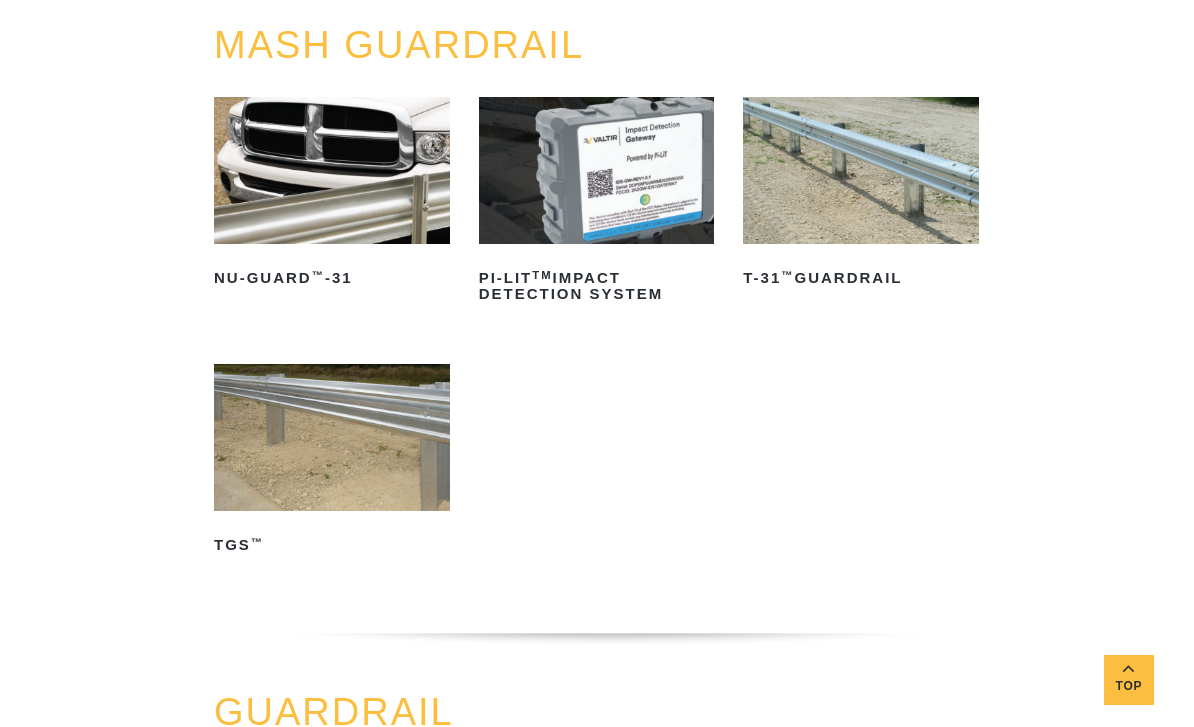 scroll, scrollTop: 0, scrollLeft: 0, axis: both 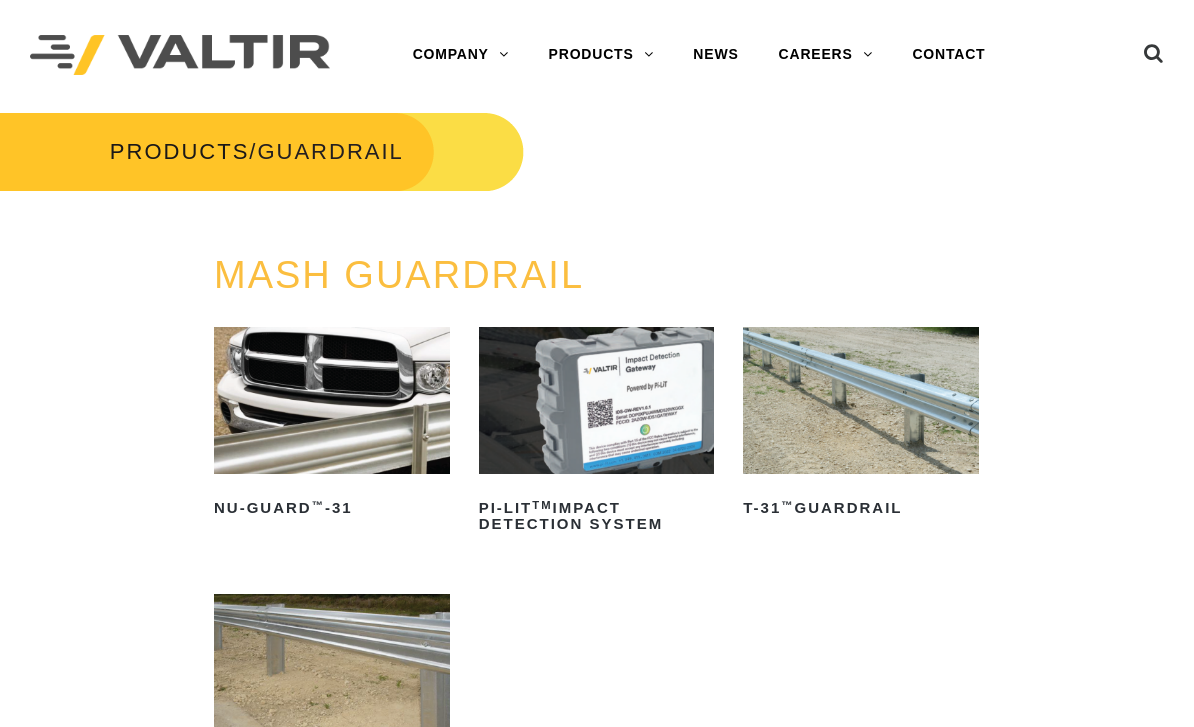 click on "DELINEATORS" at bounding box center (654, 215) 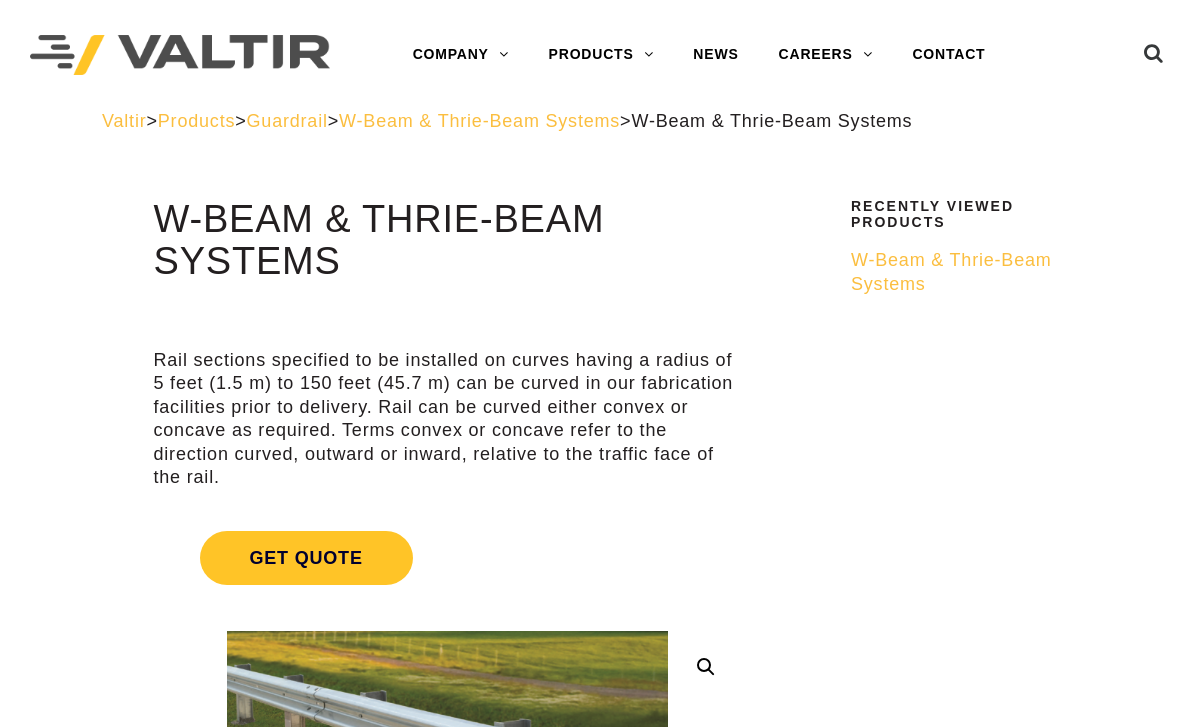 scroll, scrollTop: 0, scrollLeft: 0, axis: both 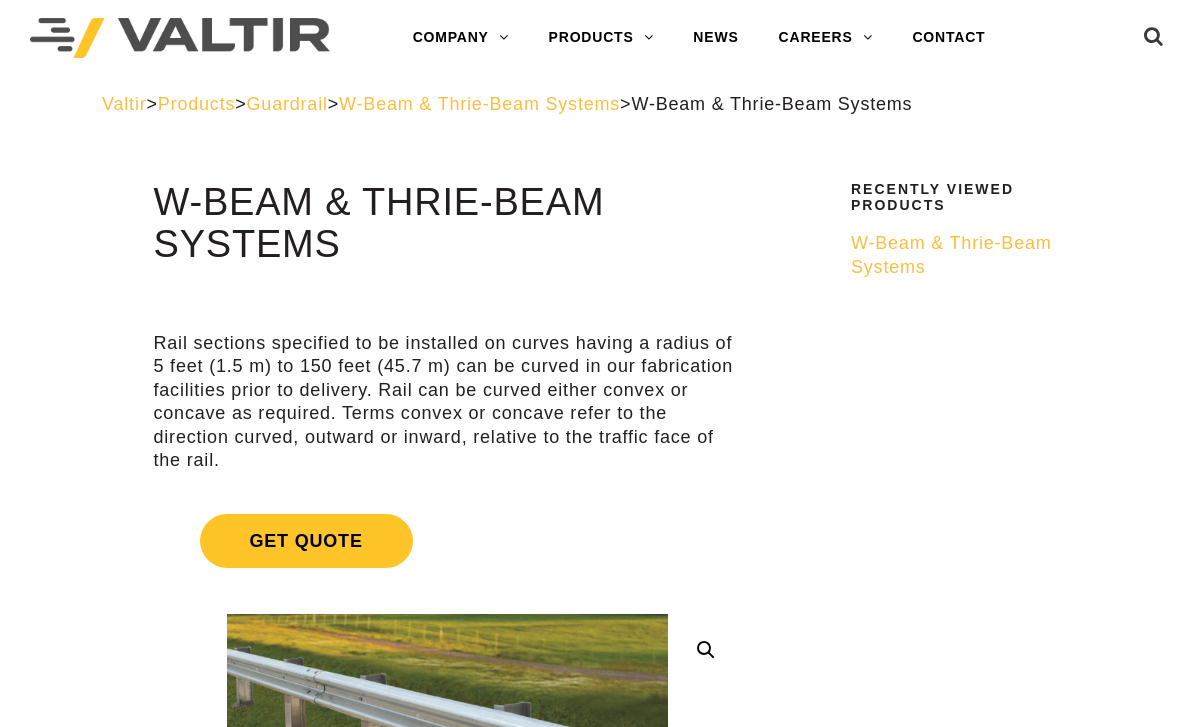 click on "W-Beam & Thrie-Beam Systems" at bounding box center (951, 254) 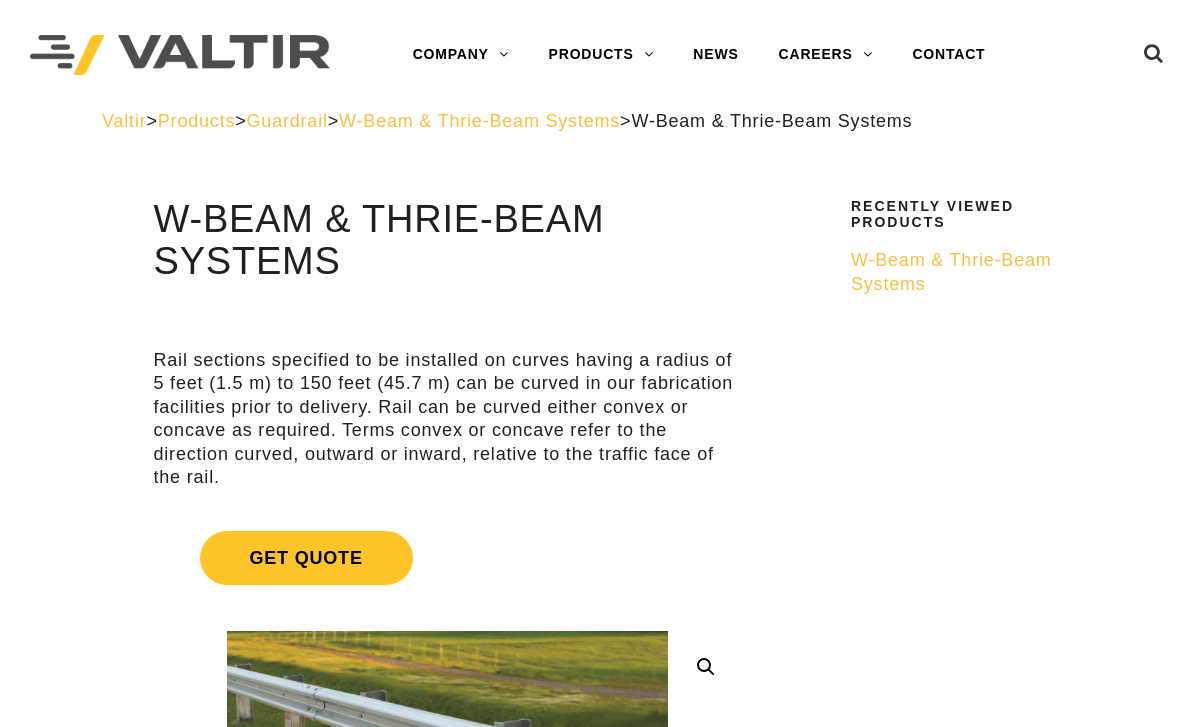 scroll, scrollTop: 262, scrollLeft: 0, axis: vertical 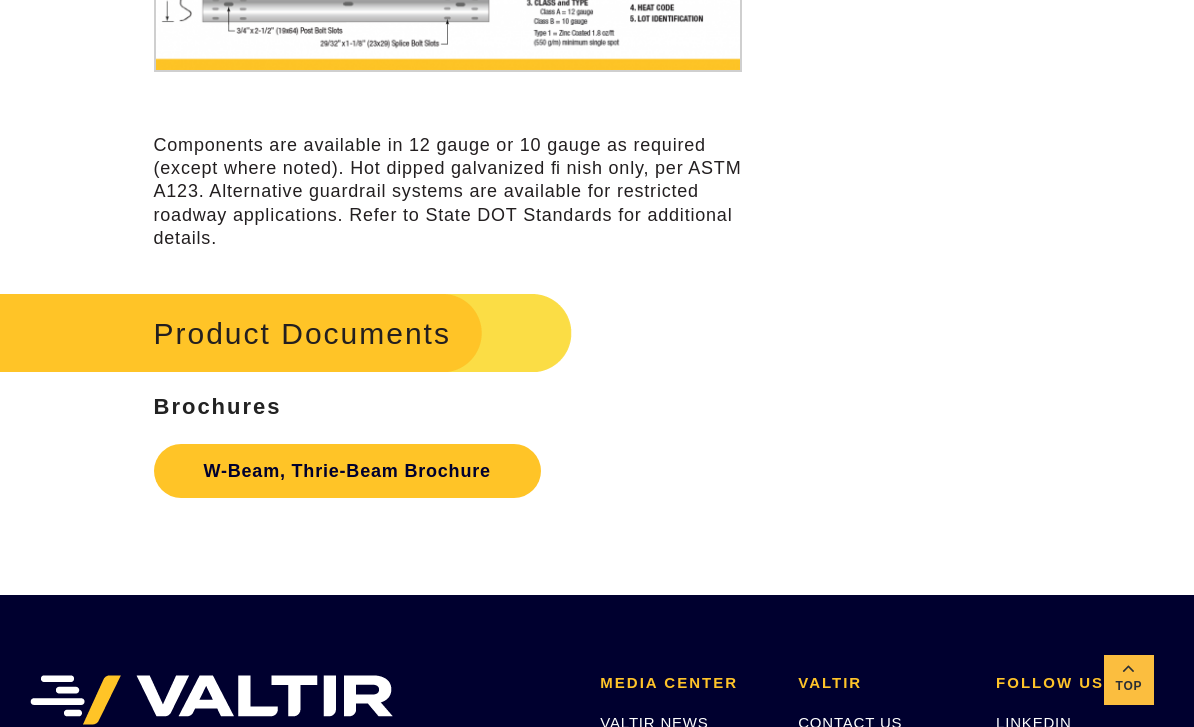 click on "**********" at bounding box center (597, -2352) 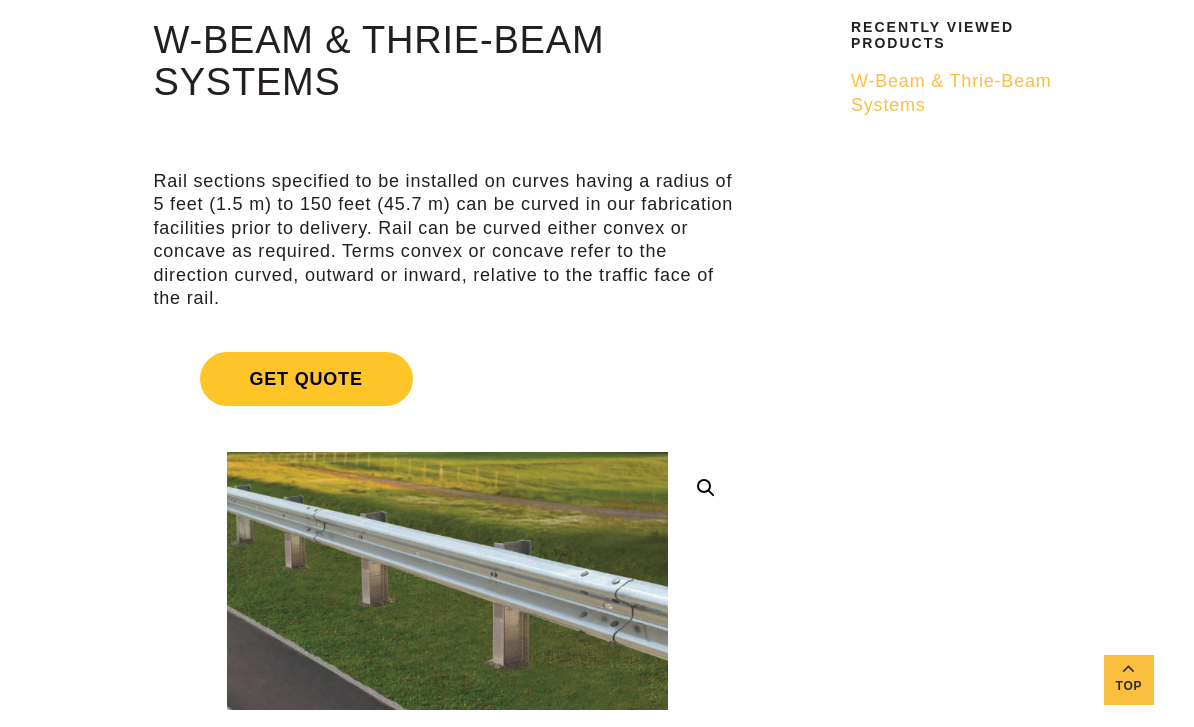 scroll, scrollTop: 0, scrollLeft: 0, axis: both 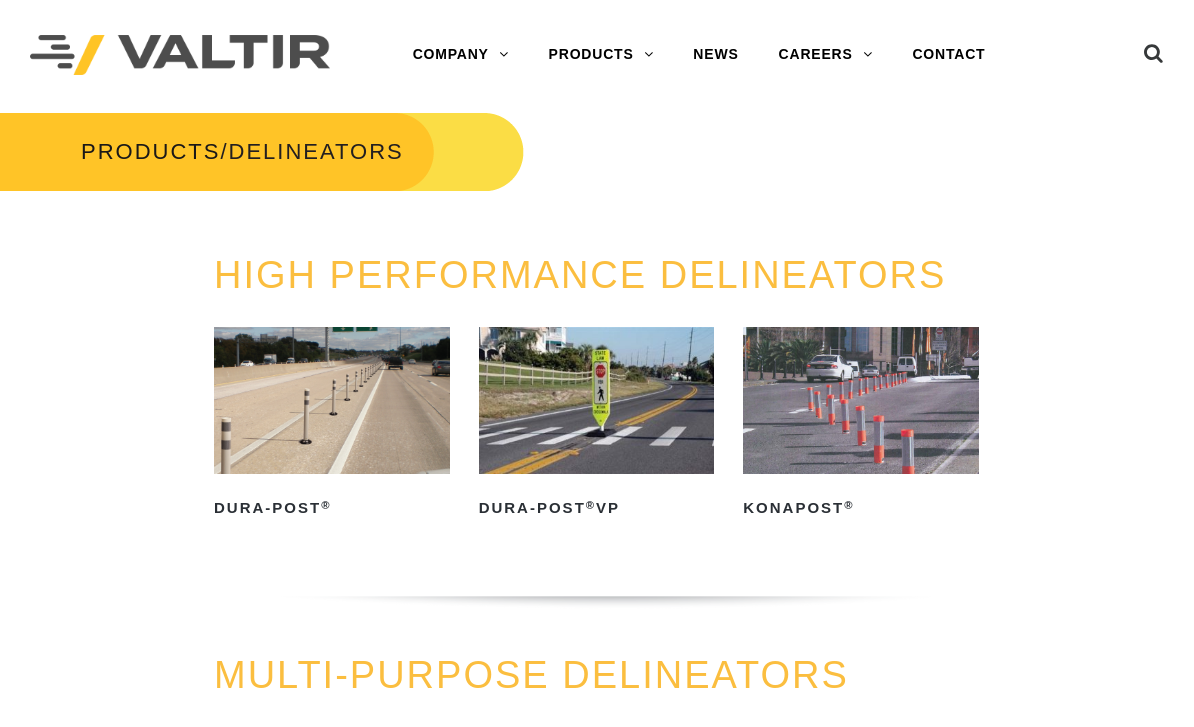 click on "GUARDRAIL" at bounding box center [654, 335] 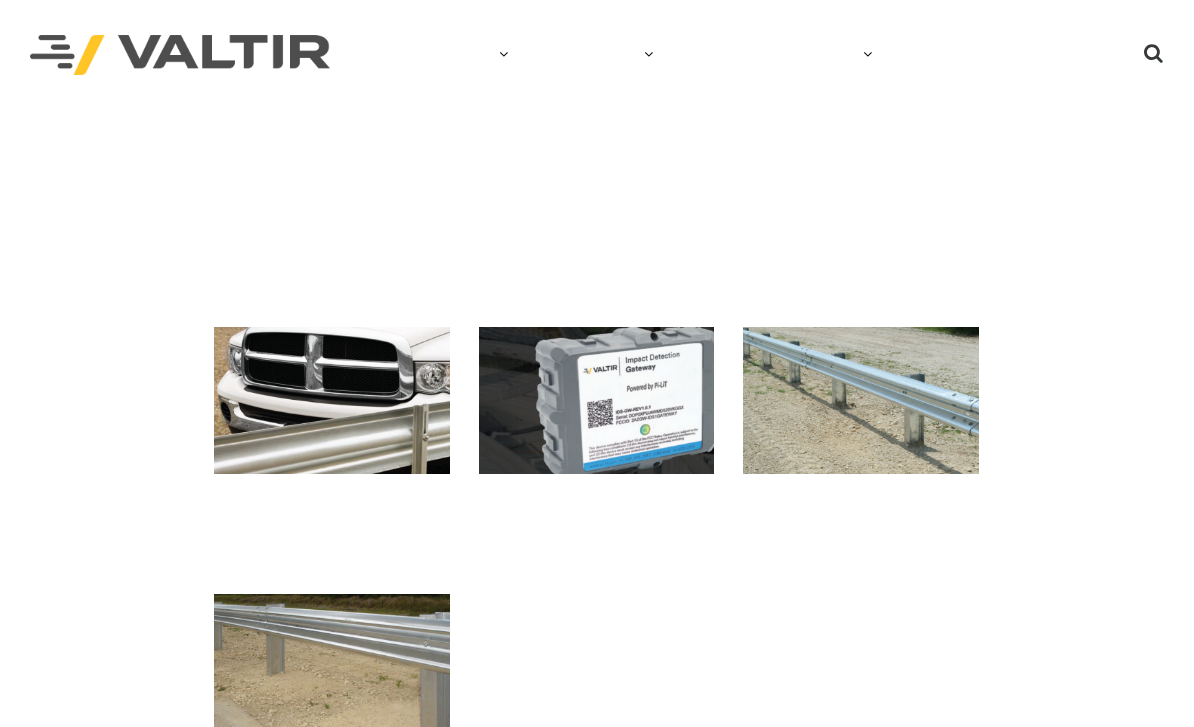 scroll, scrollTop: 0, scrollLeft: 0, axis: both 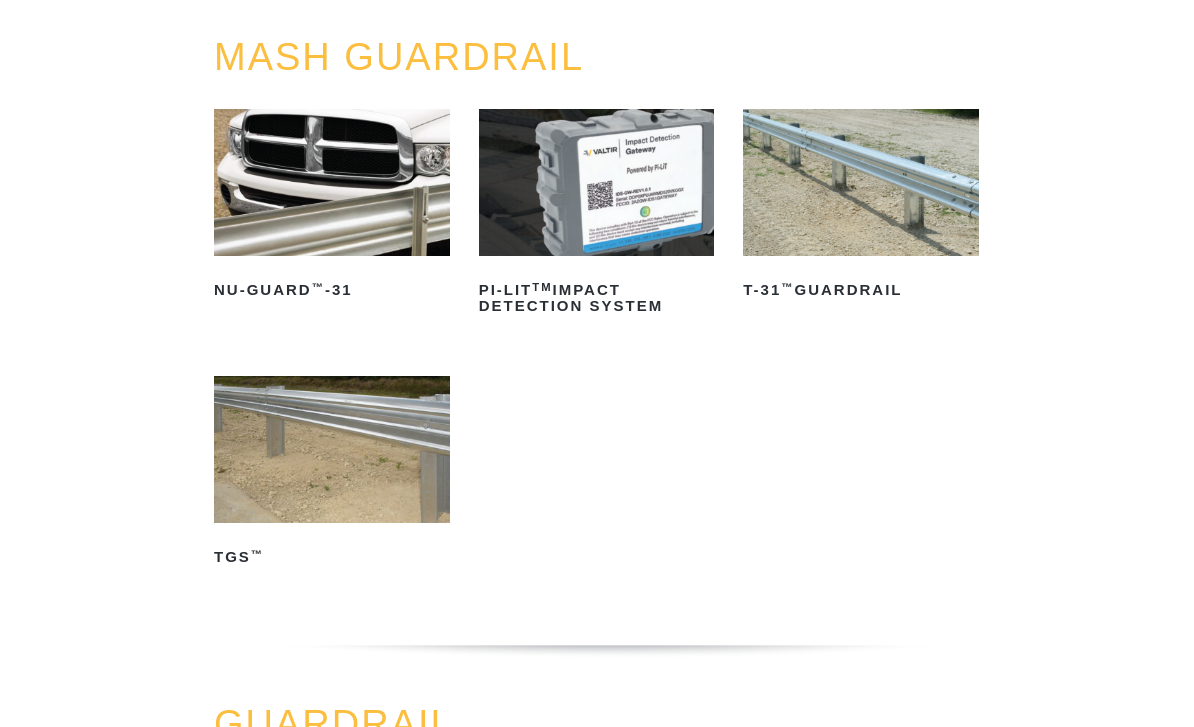 click at bounding box center [861, 183] 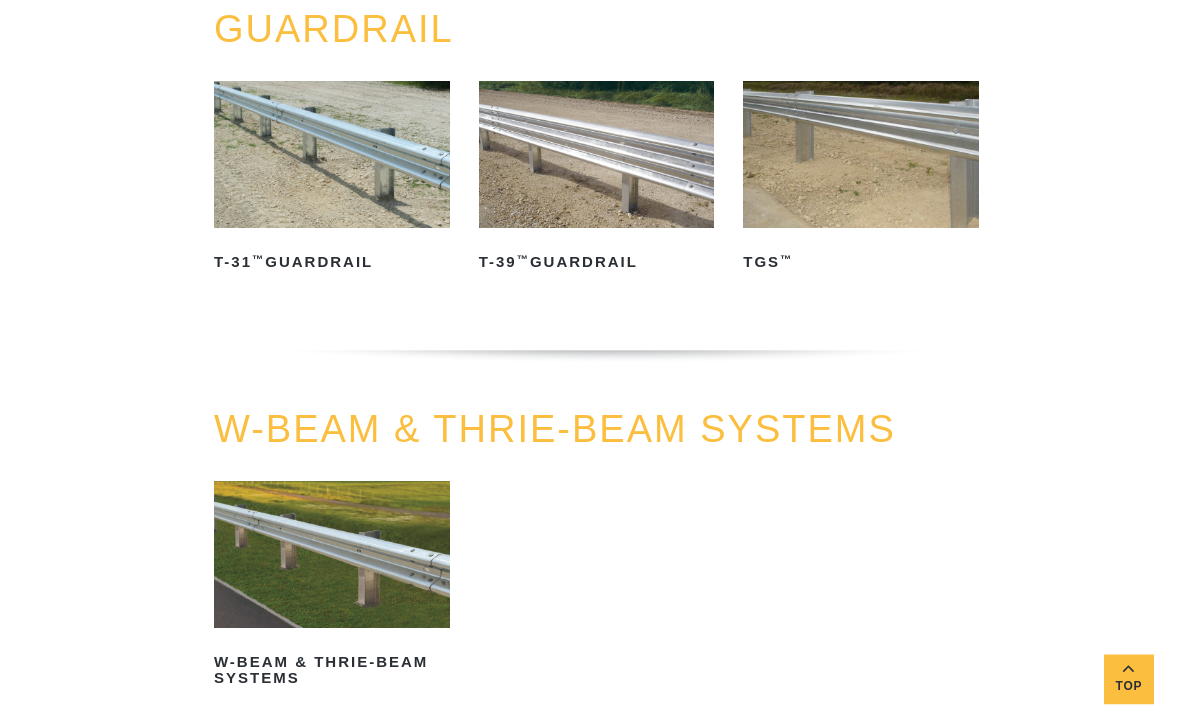 scroll, scrollTop: 916, scrollLeft: 0, axis: vertical 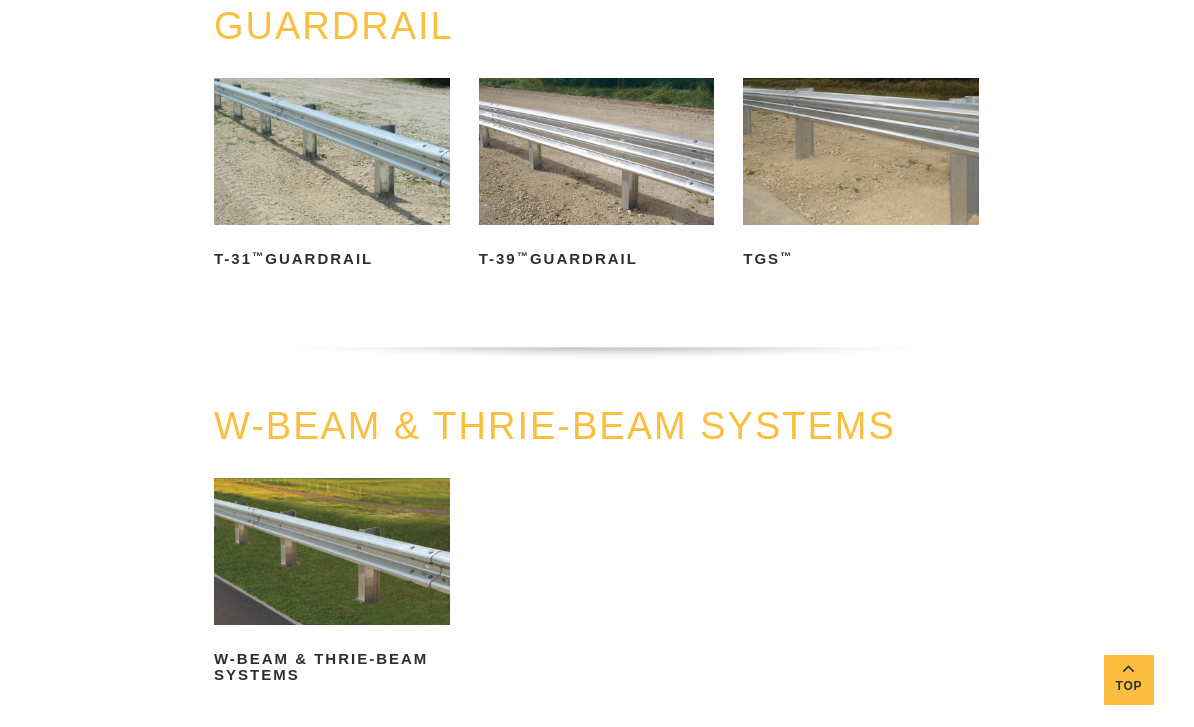 click on "T-39 ™  Guardrail" at bounding box center [597, 259] 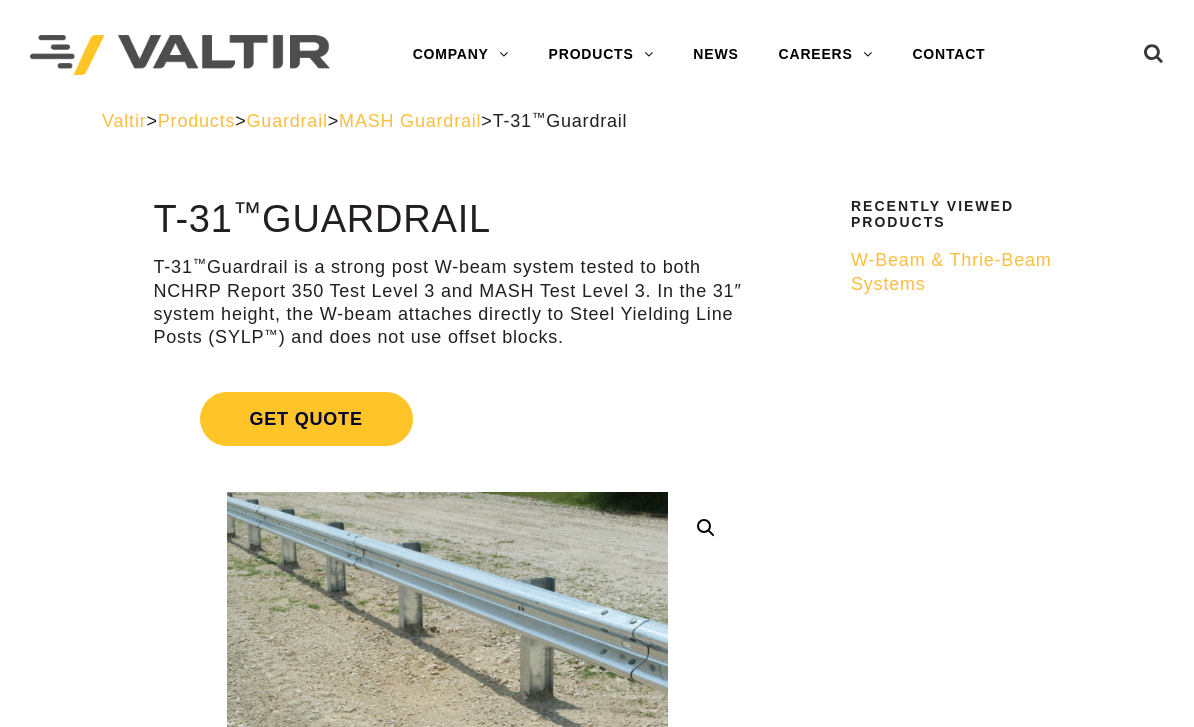scroll, scrollTop: 0, scrollLeft: 0, axis: both 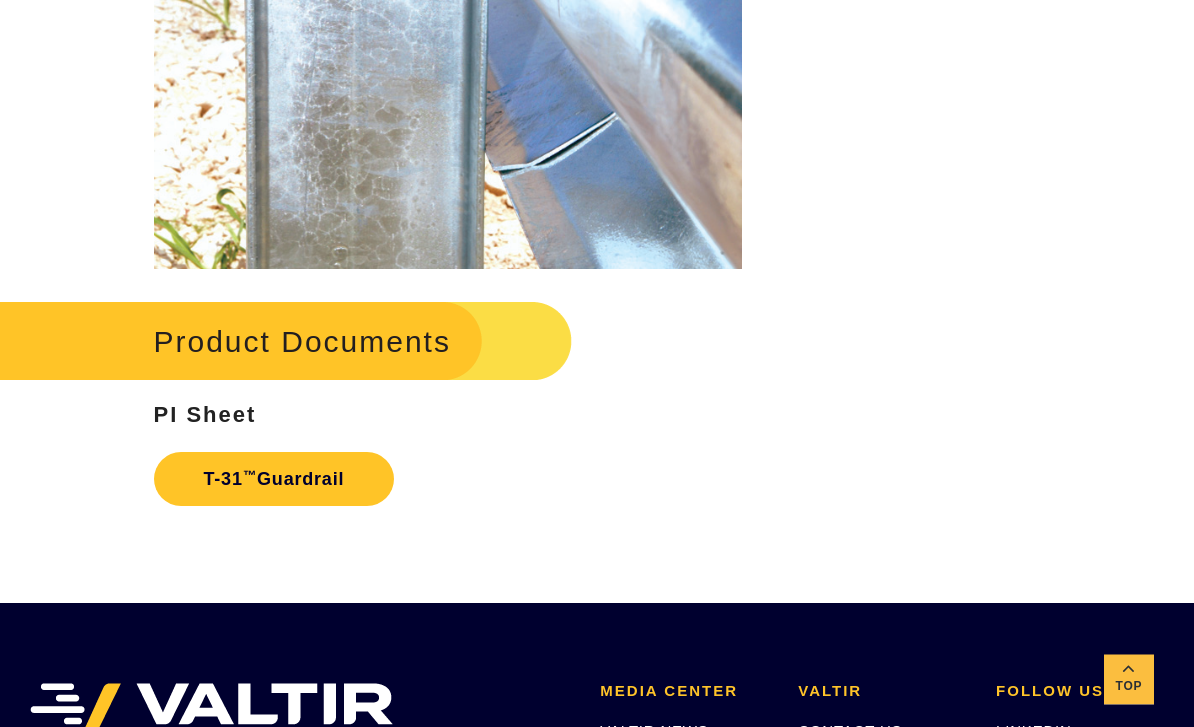 click on "T-31 ™  Guardrail" at bounding box center [274, 480] 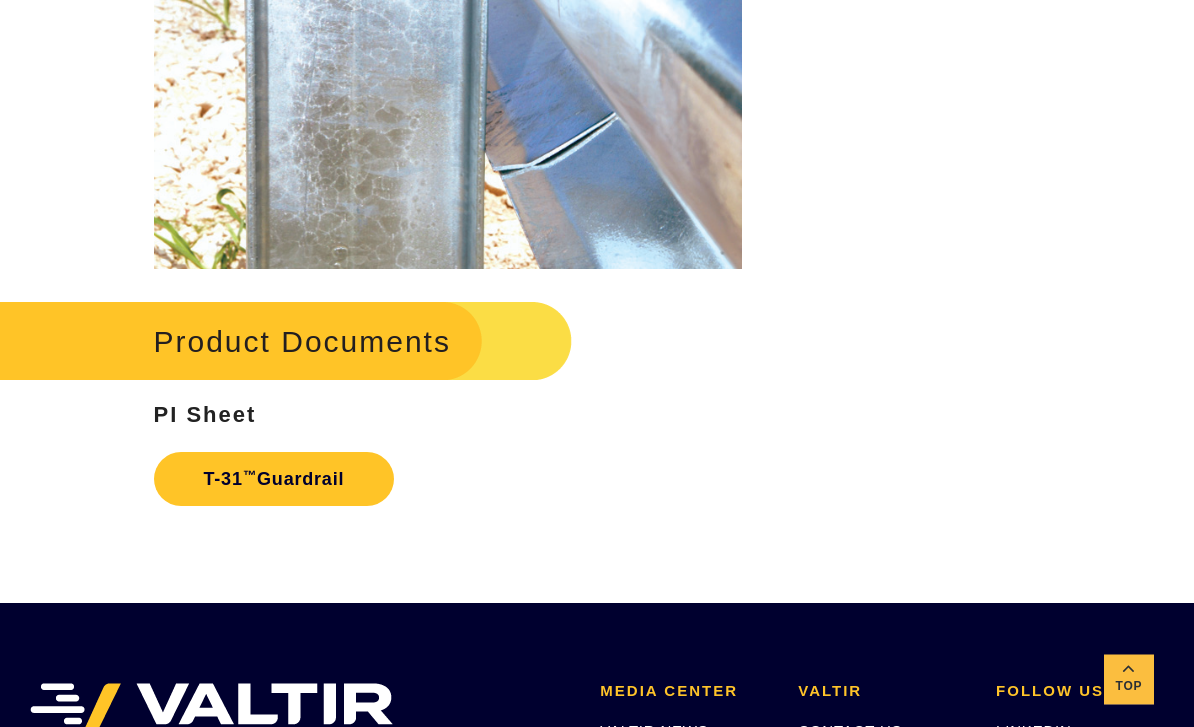 scroll, scrollTop: 2788, scrollLeft: 0, axis: vertical 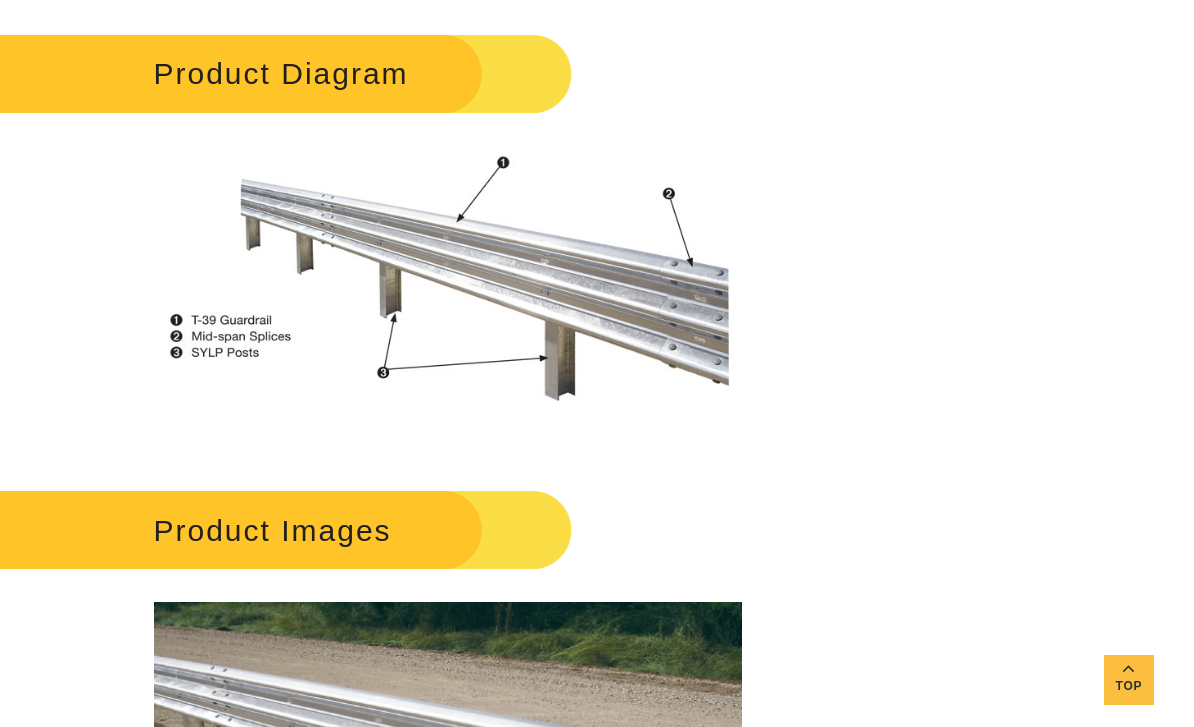 click on "Product Diagram" at bounding box center (272, 73) 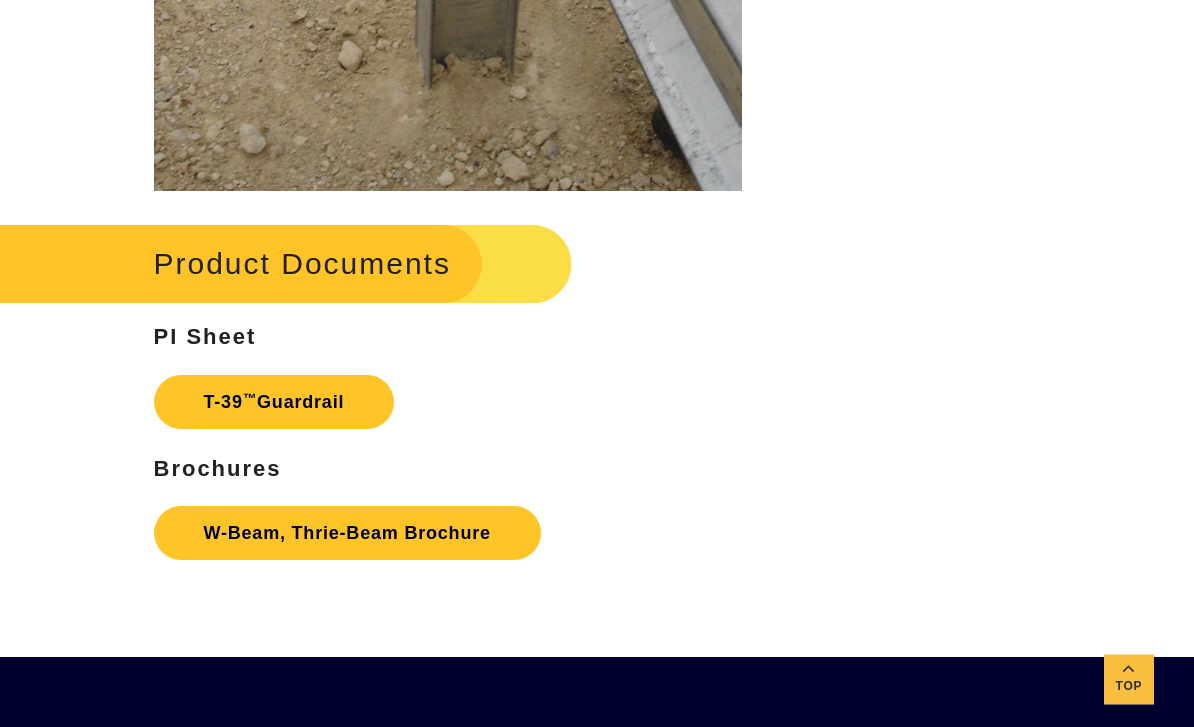 scroll, scrollTop: 2945, scrollLeft: 0, axis: vertical 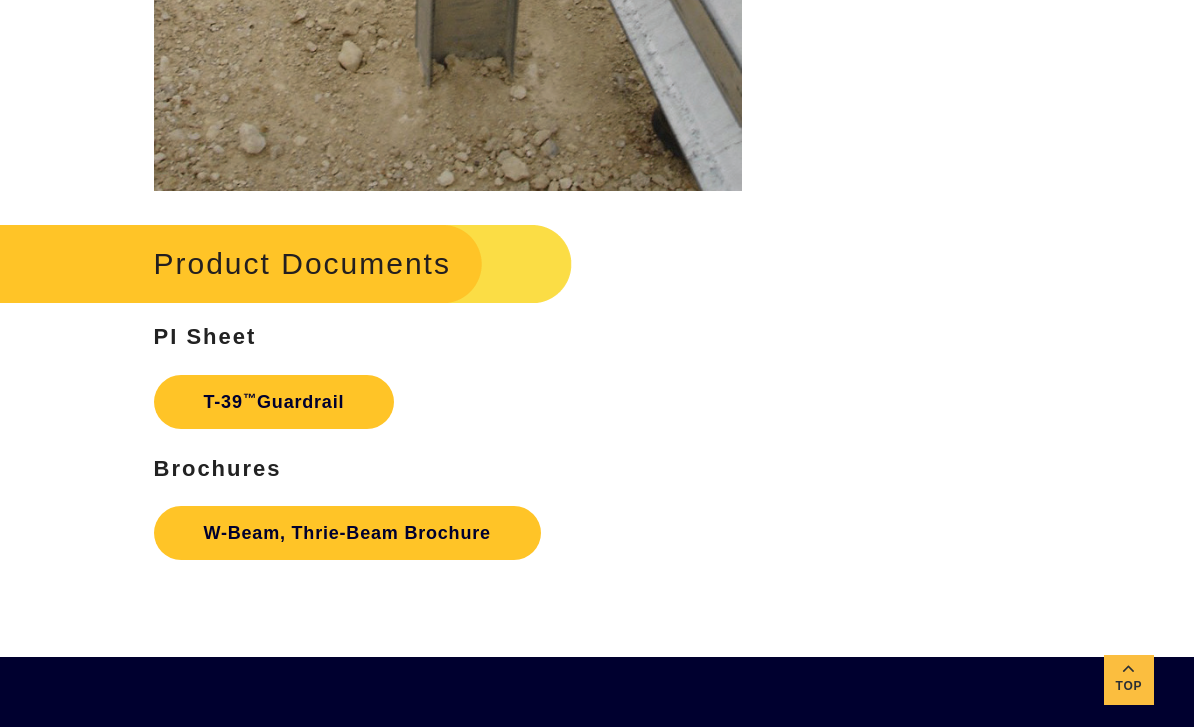 click on "T-39 ™  Guardrail" at bounding box center (274, 402) 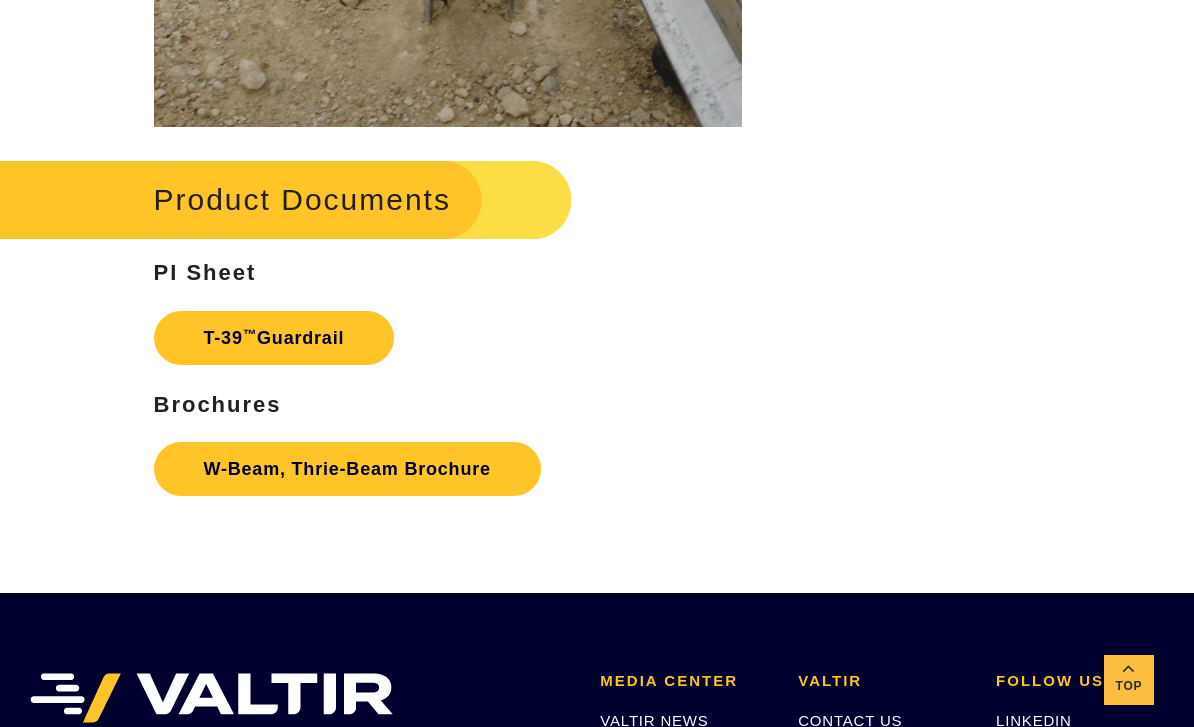 click on "W-Beam, Thrie-Beam Brochure" at bounding box center [347, 469] 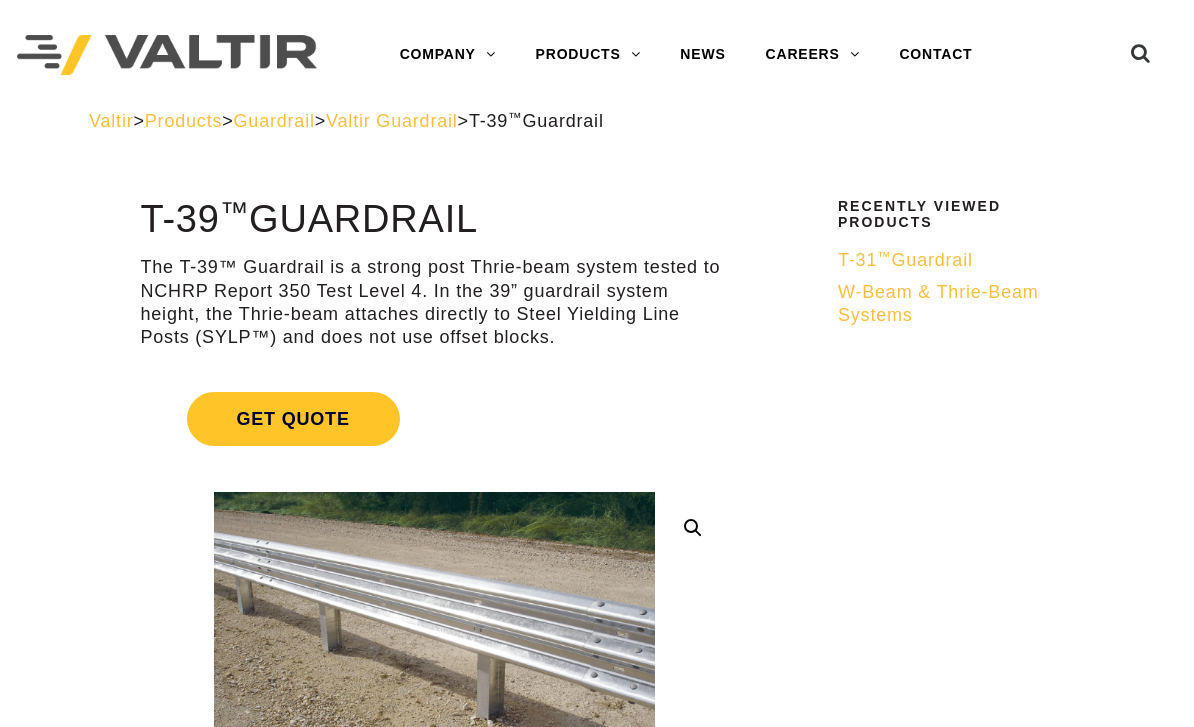 scroll, scrollTop: 0, scrollLeft: 15, axis: horizontal 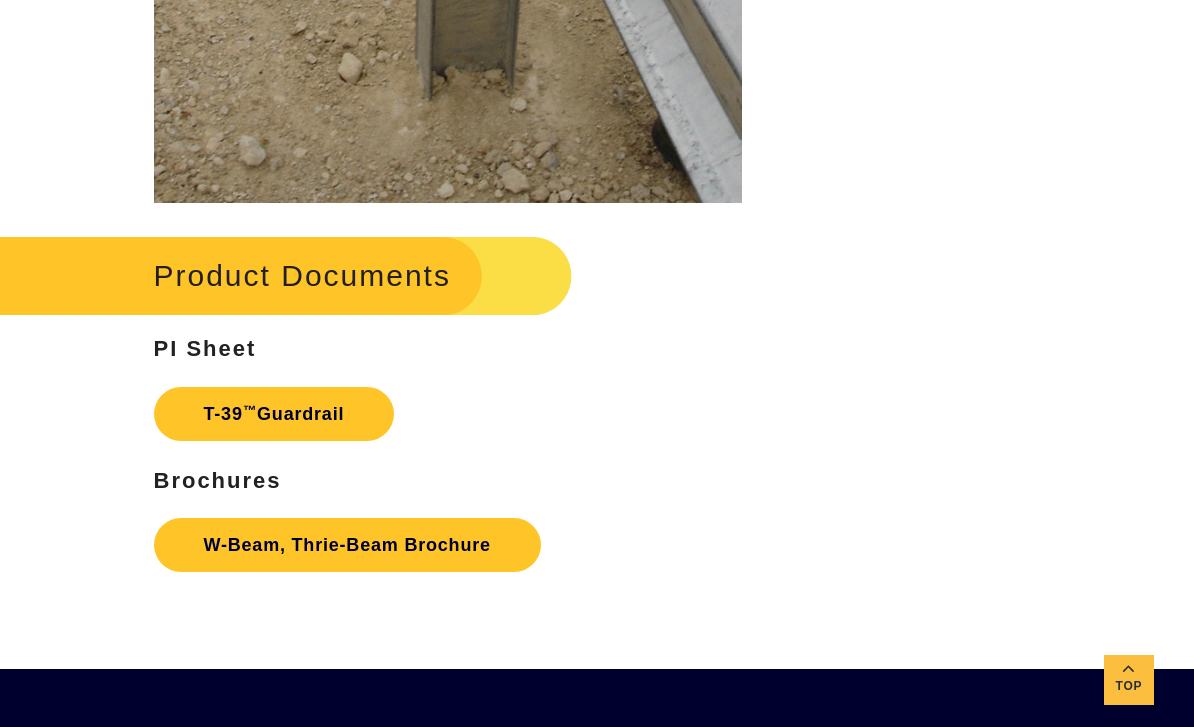 click on "W-Beam, Thrie-Beam Brochure" at bounding box center [347, 545] 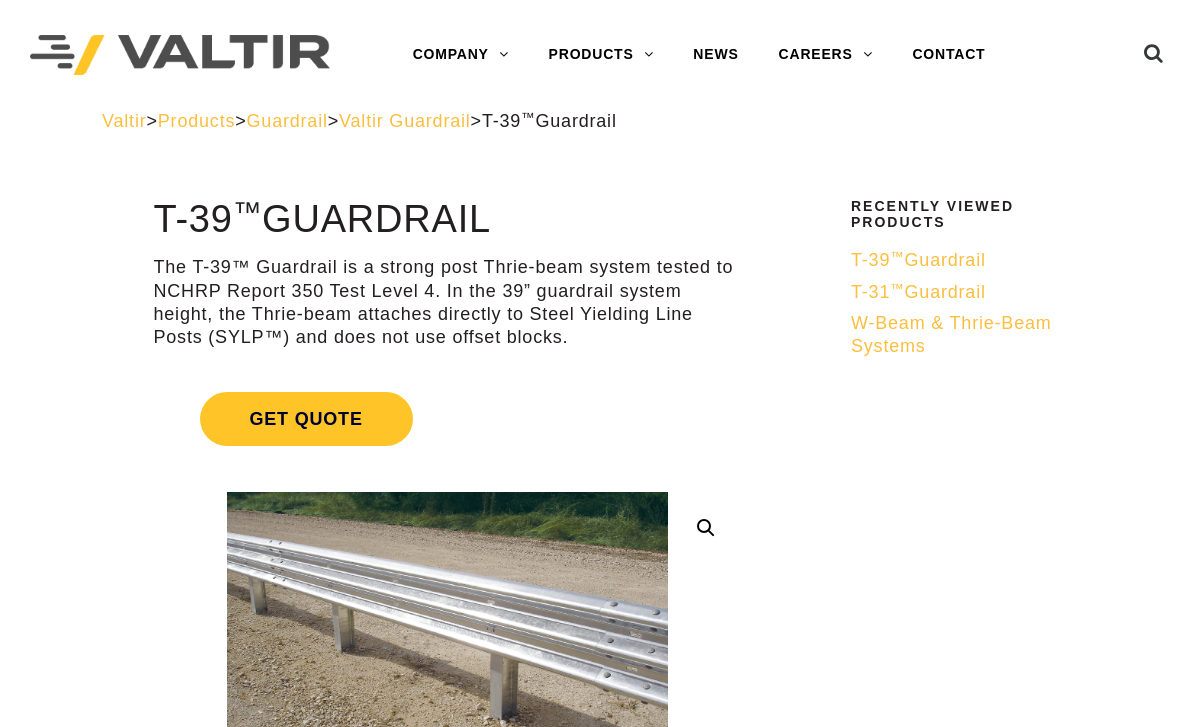 scroll, scrollTop: 0, scrollLeft: 0, axis: both 